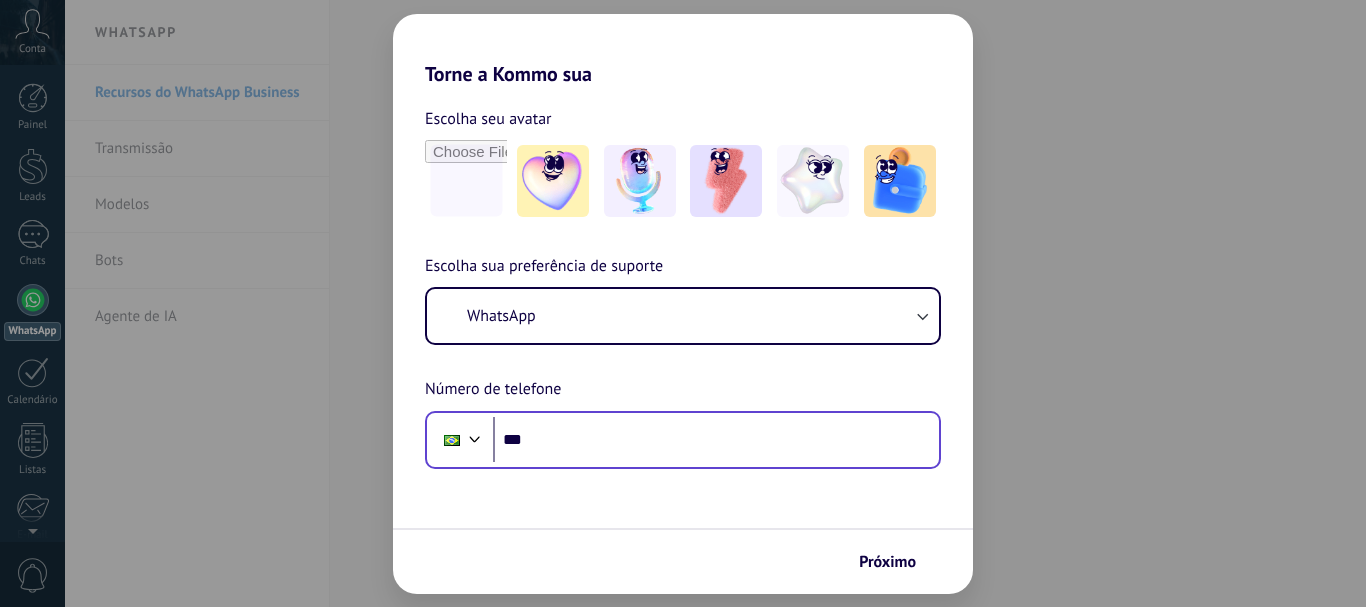 scroll, scrollTop: 0, scrollLeft: 0, axis: both 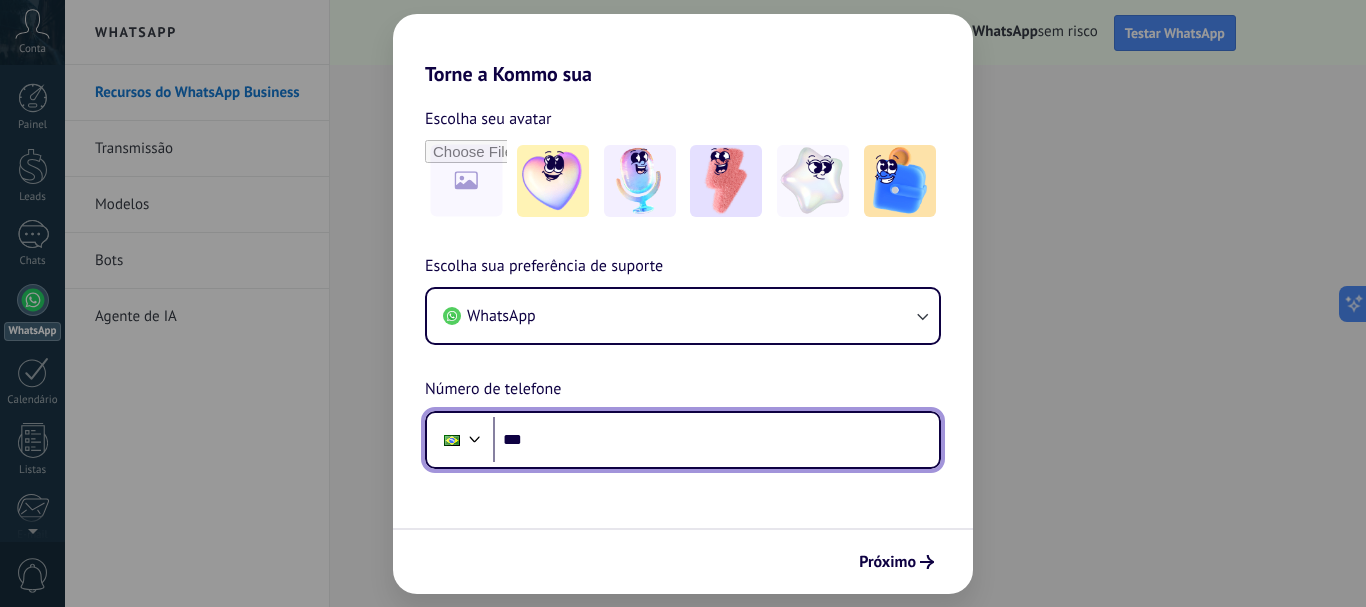 click on "***" at bounding box center [716, 440] 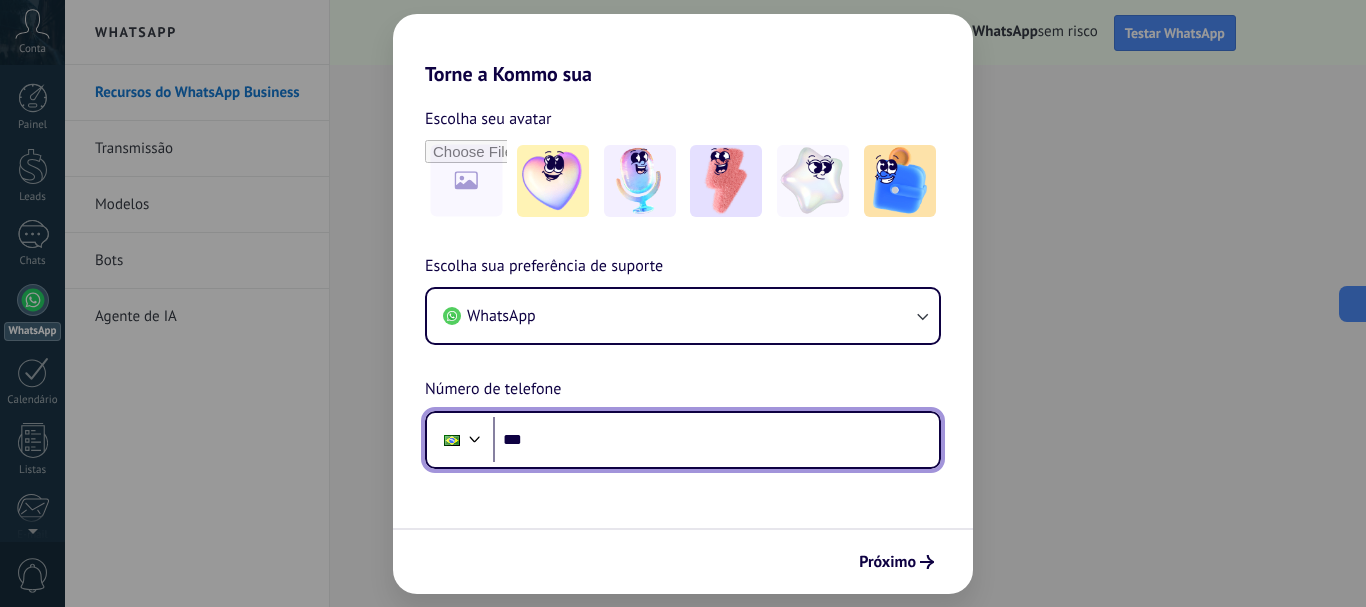paste on "**********" 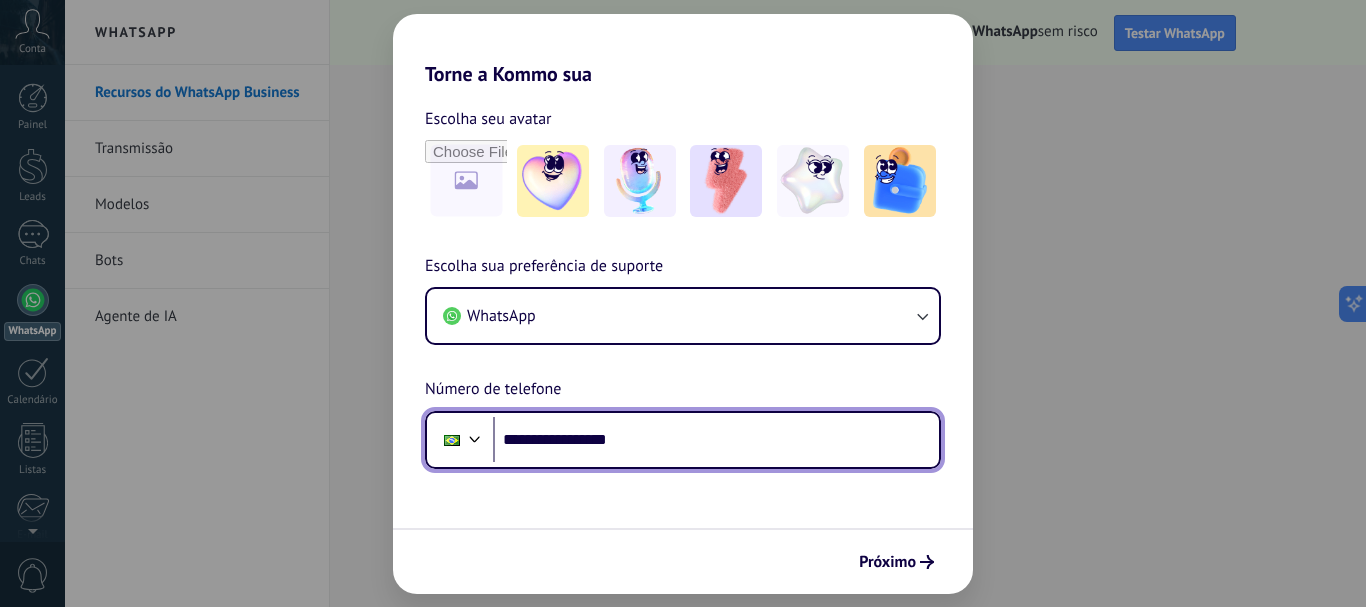 click on "**********" at bounding box center [716, 440] 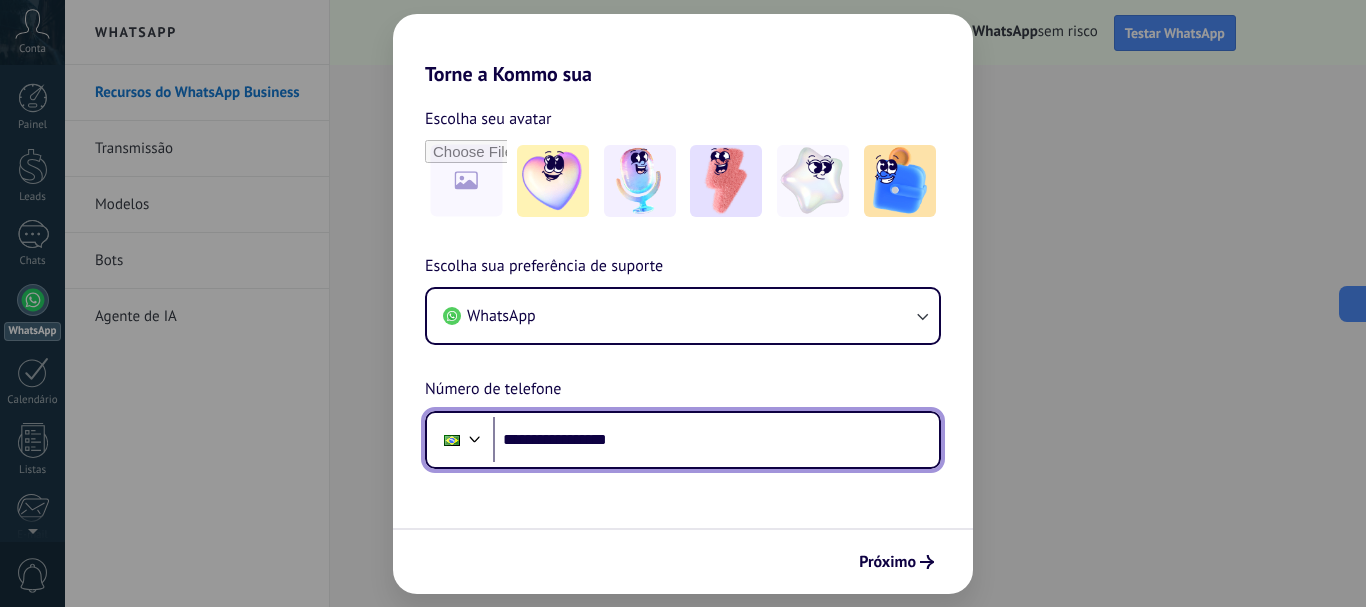 click on "**********" at bounding box center [716, 440] 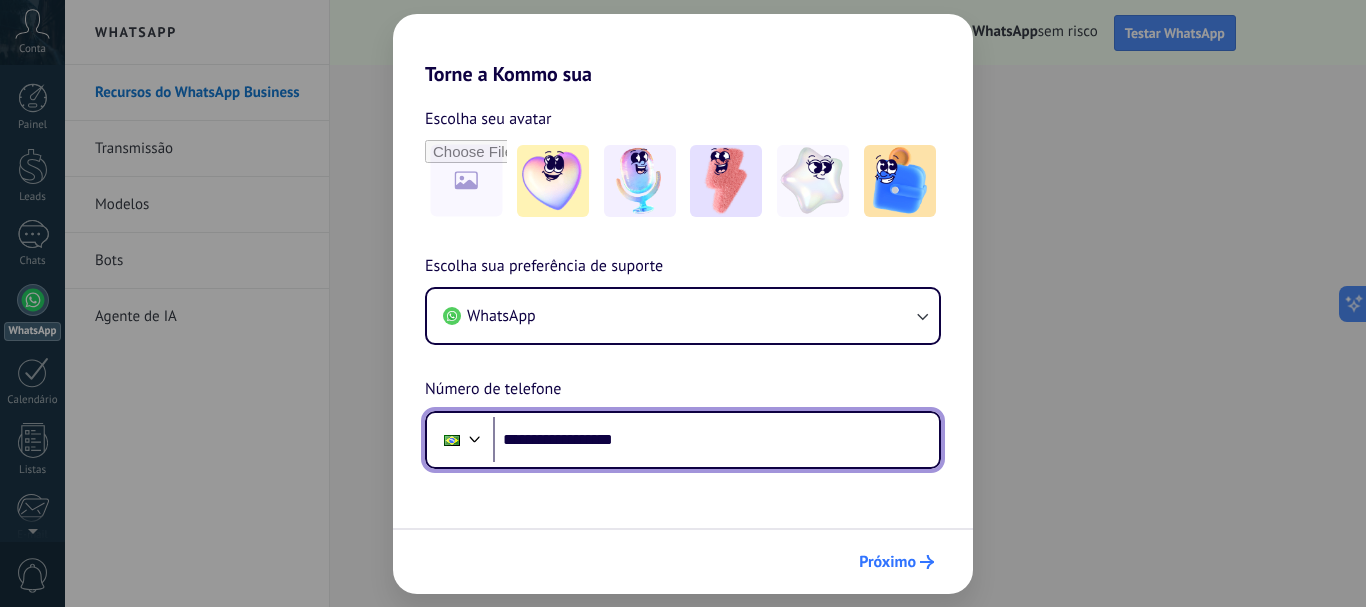 type on "**********" 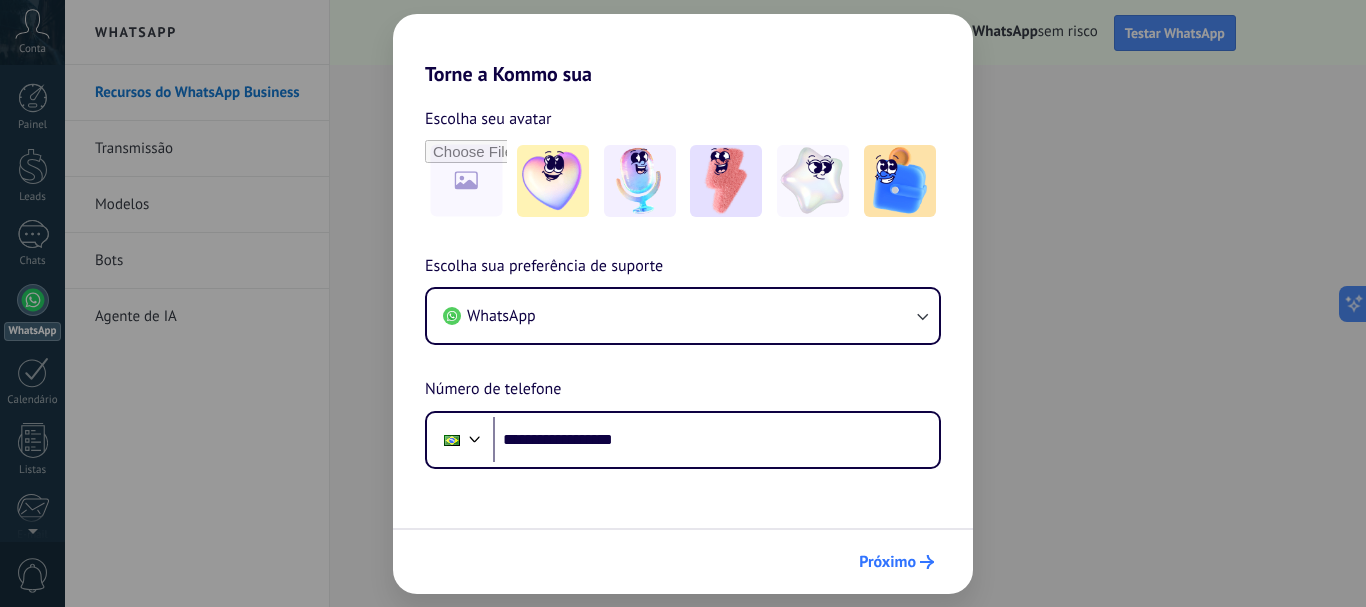 click on "Próximo" at bounding box center [887, 562] 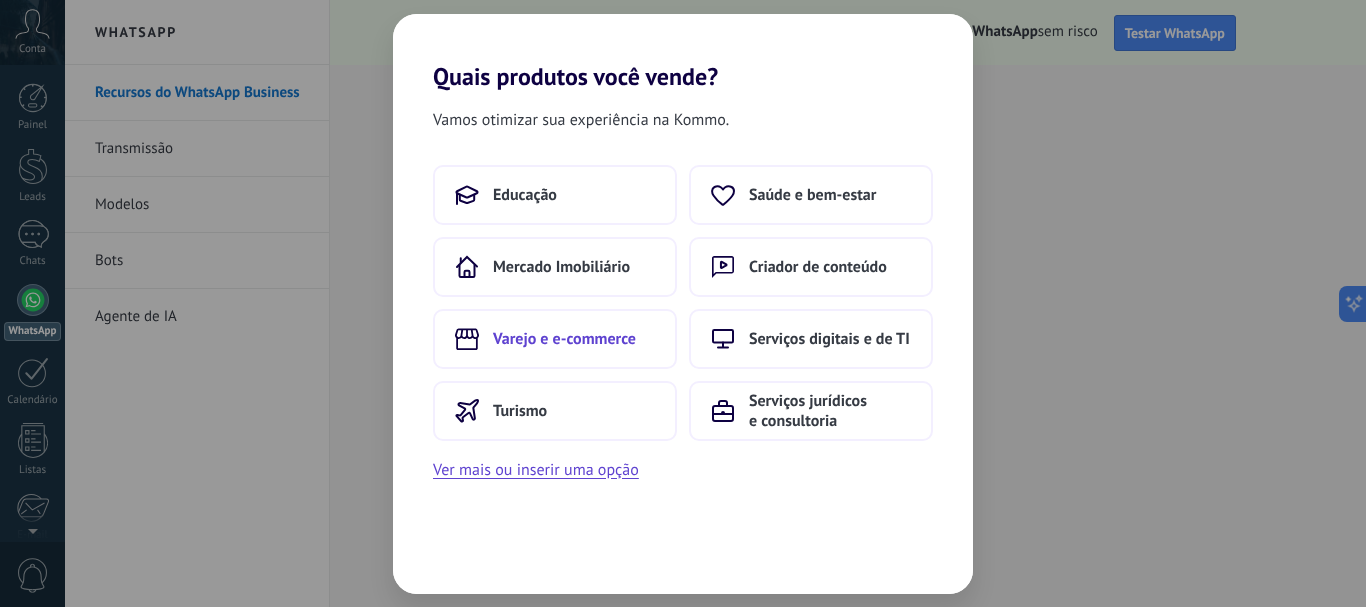 click on "Varejo e e-commerce" at bounding box center [564, 339] 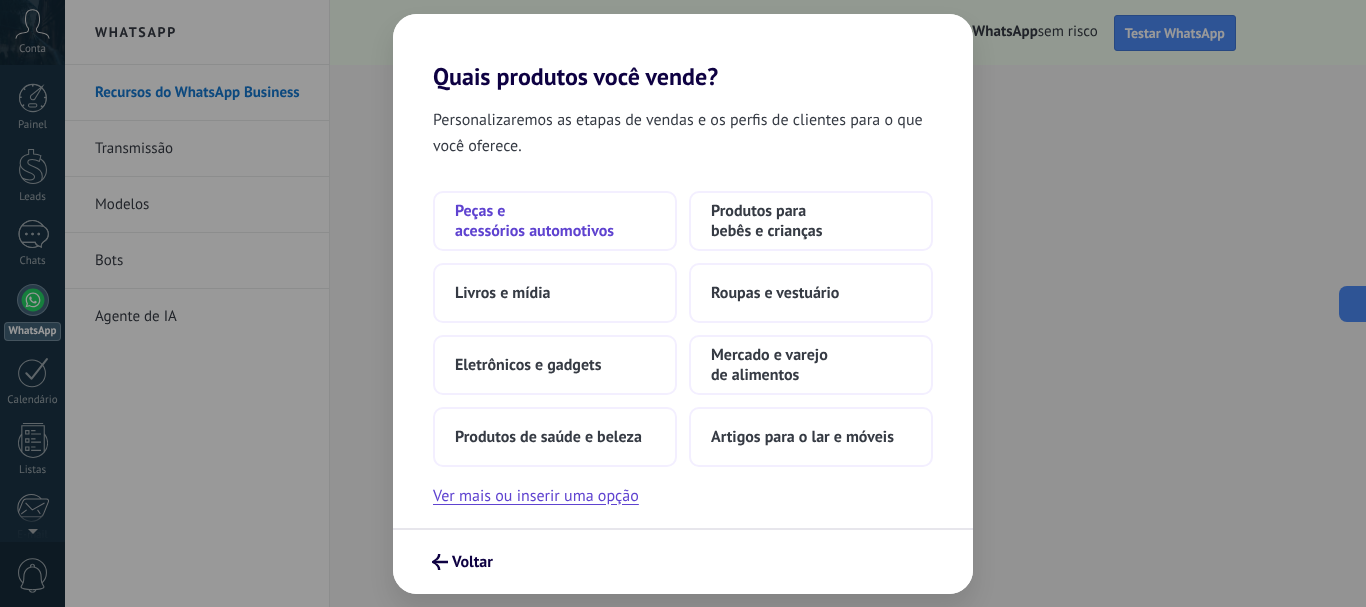 click on "Peças e acessórios automotivos" at bounding box center (555, 221) 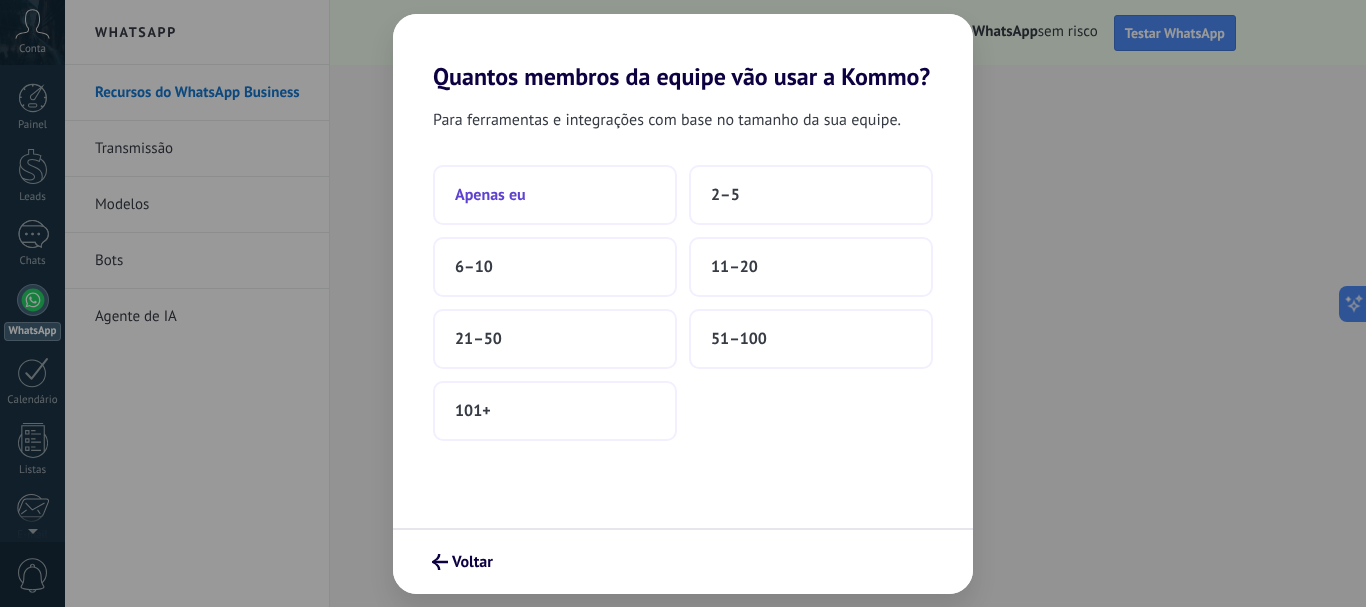 click on "Apenas eu" at bounding box center (490, 195) 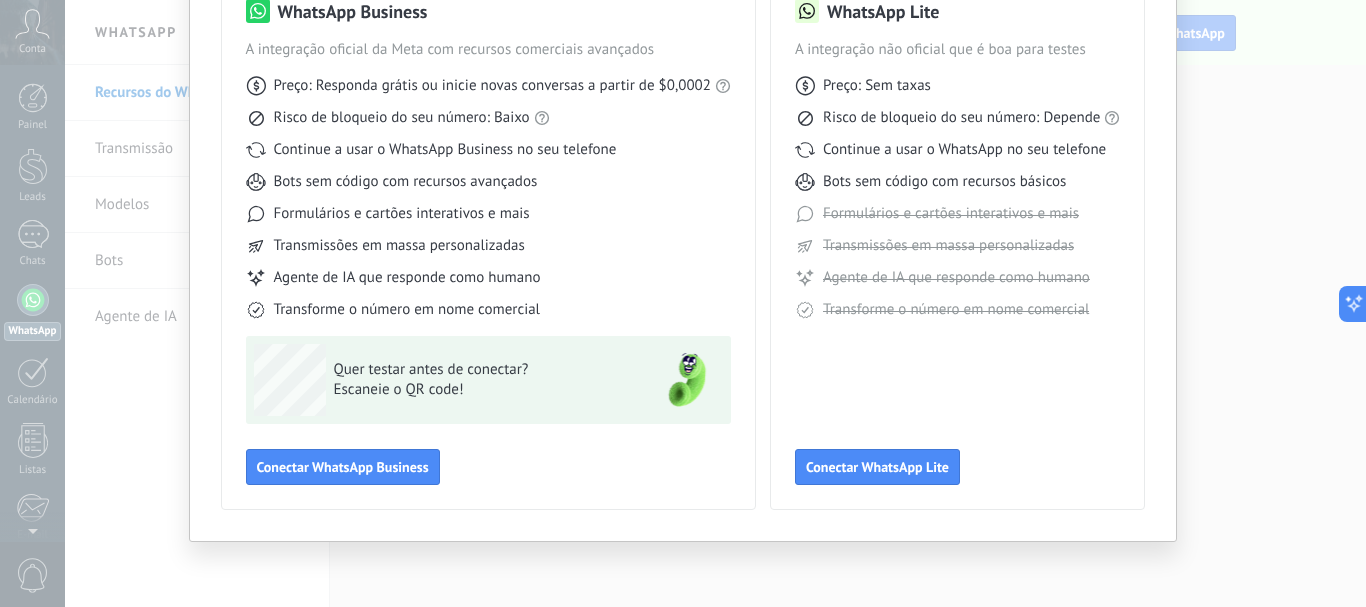scroll, scrollTop: 78, scrollLeft: 0, axis: vertical 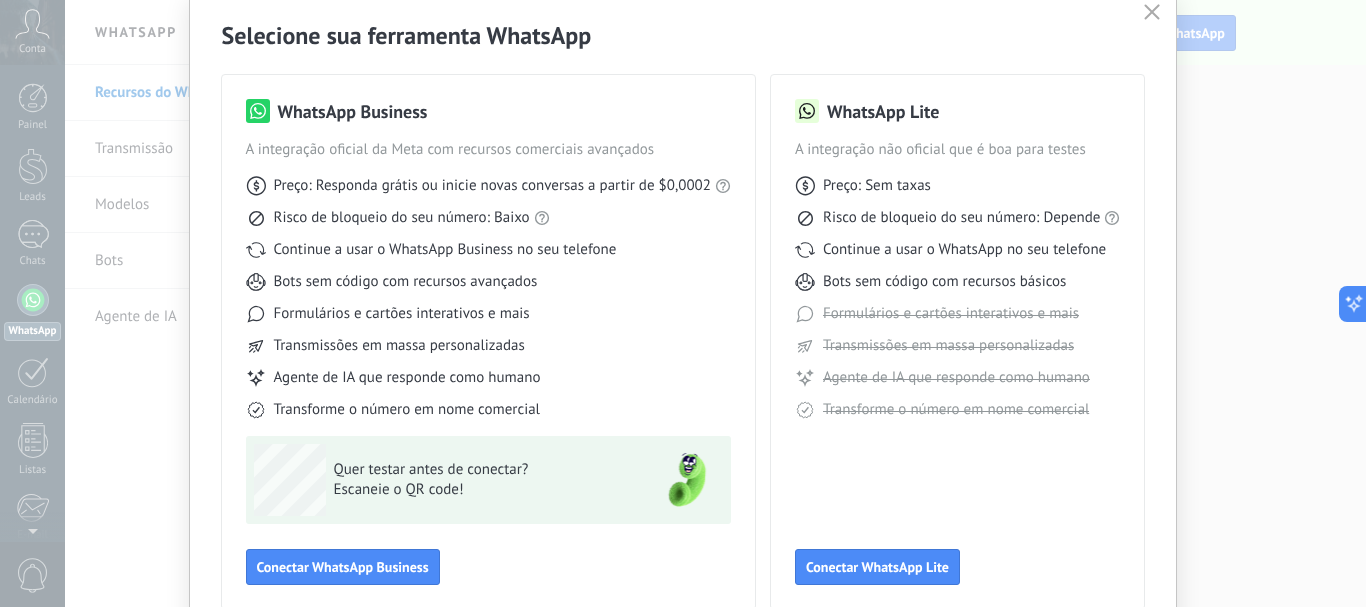 click 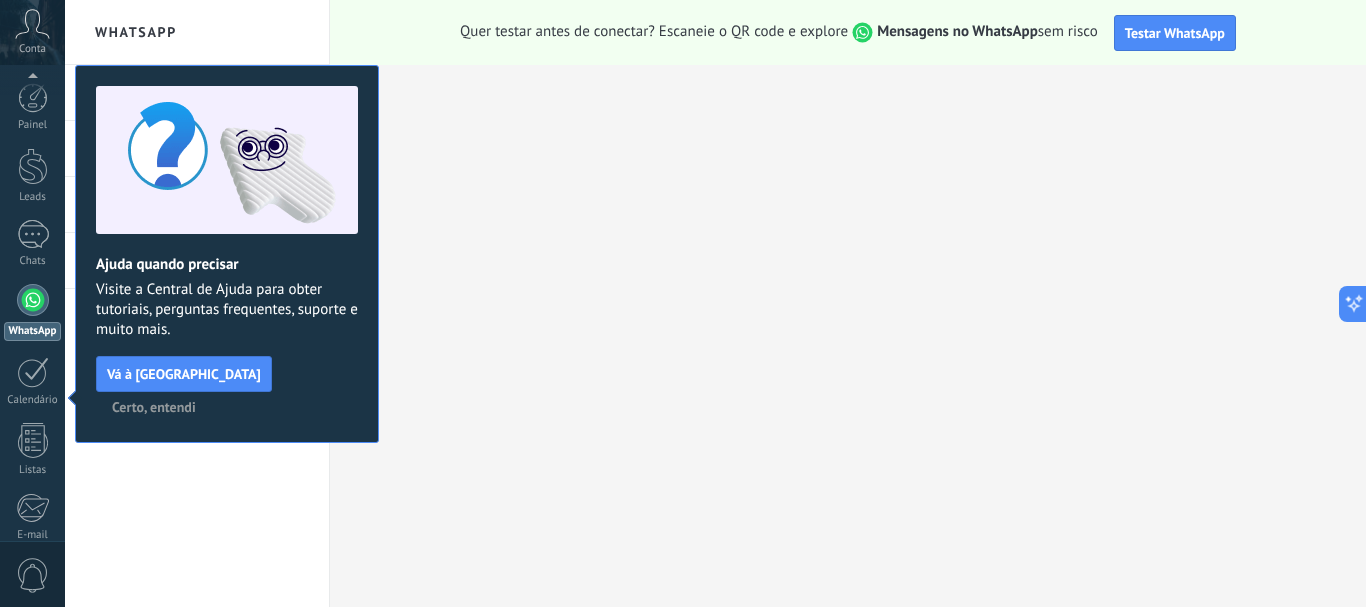 scroll, scrollTop: 0, scrollLeft: 0, axis: both 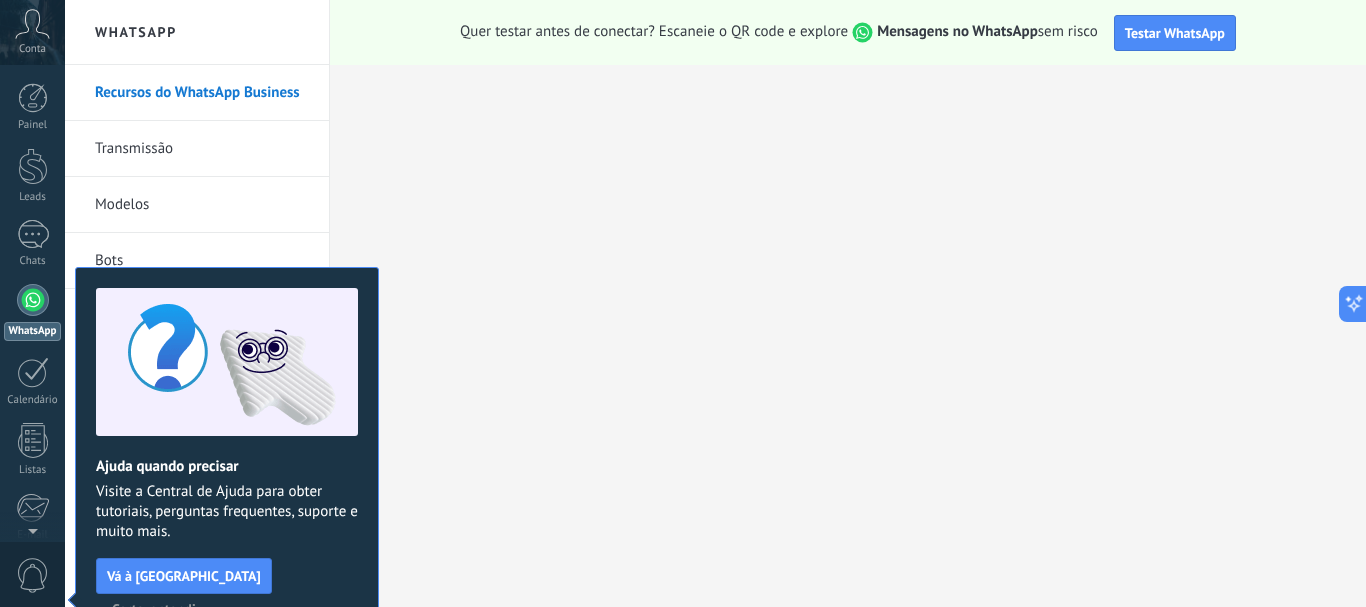 click on "Certo, entendi" at bounding box center [154, 609] 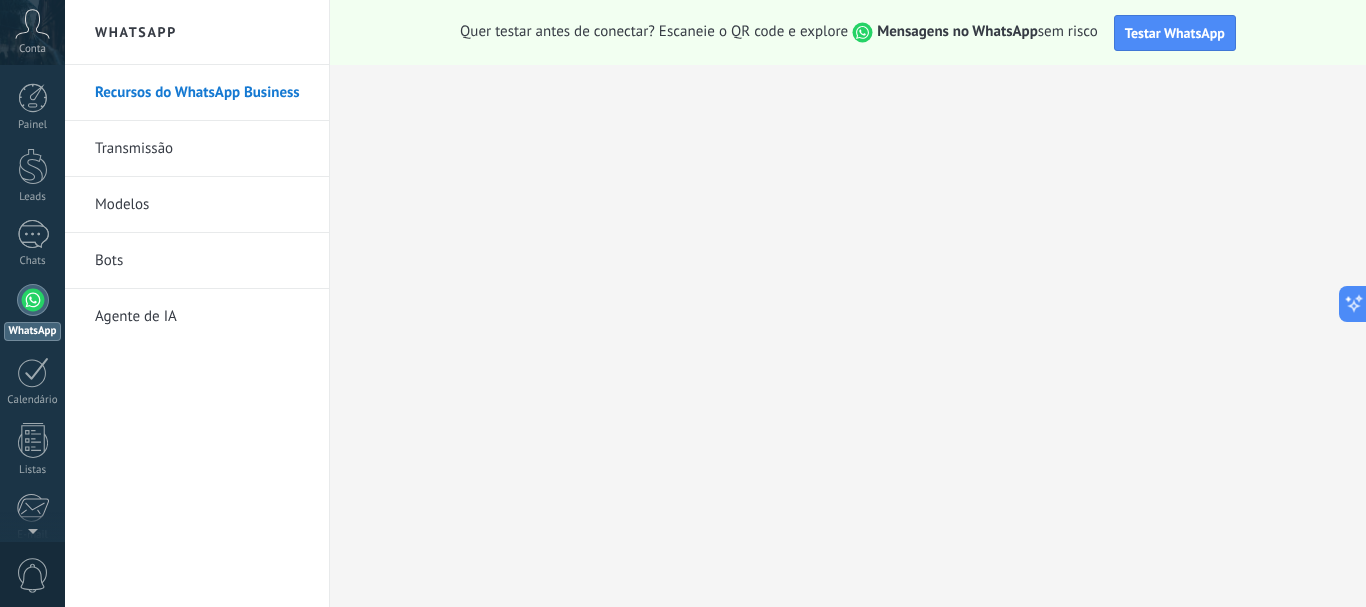 click on "Transmissão" at bounding box center [202, 149] 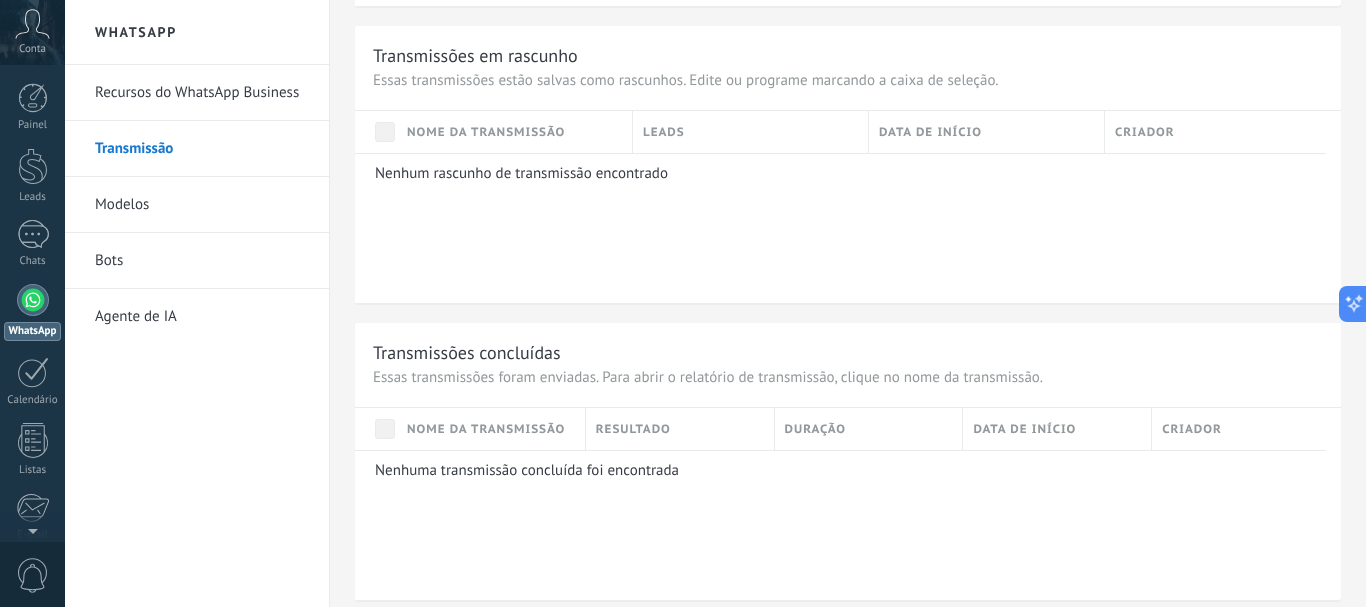 scroll, scrollTop: 964, scrollLeft: 0, axis: vertical 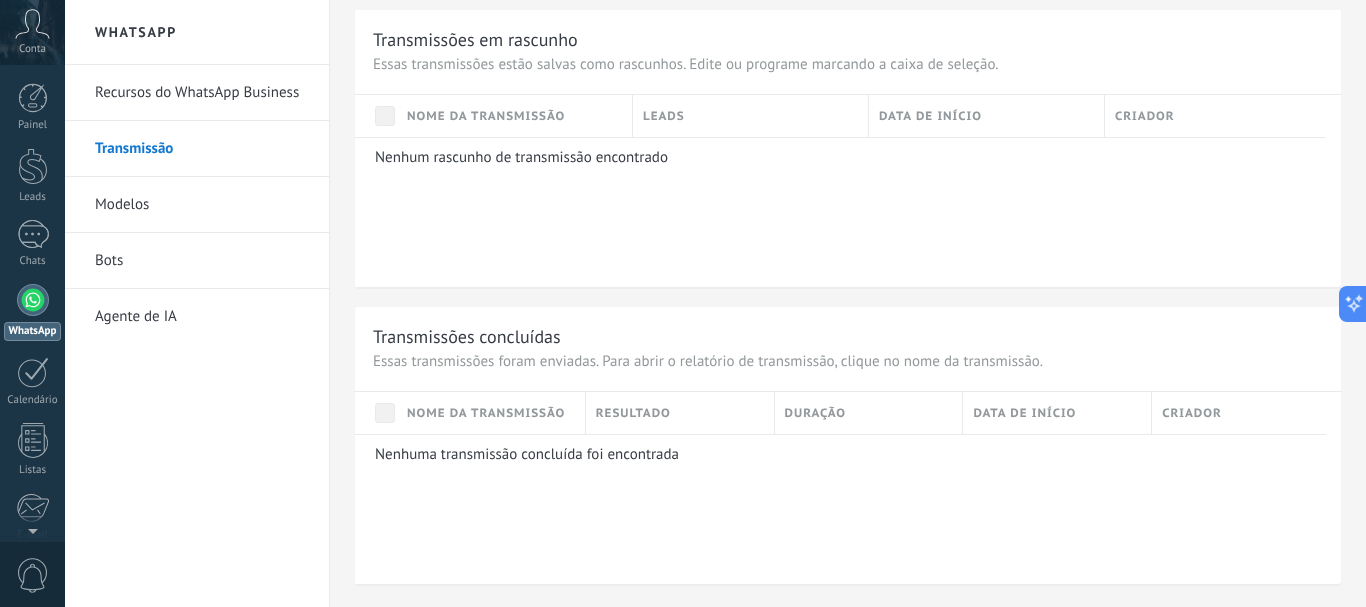 click on "Modelos" at bounding box center (202, 205) 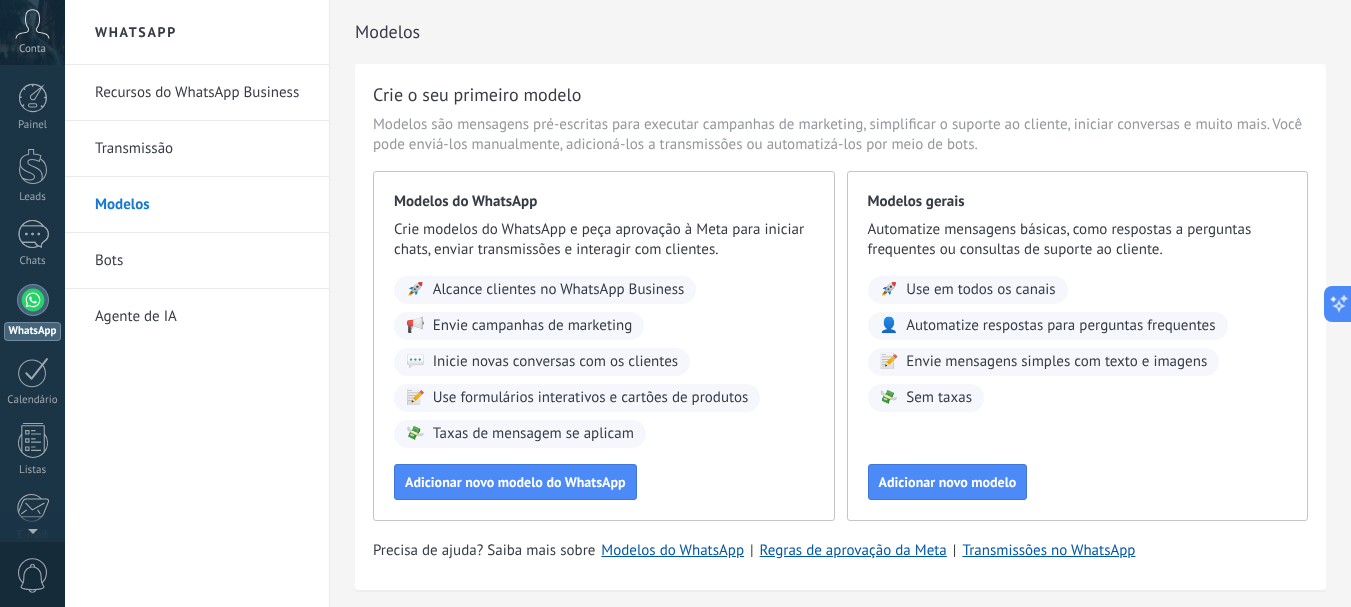 click on "Bots" at bounding box center (202, 261) 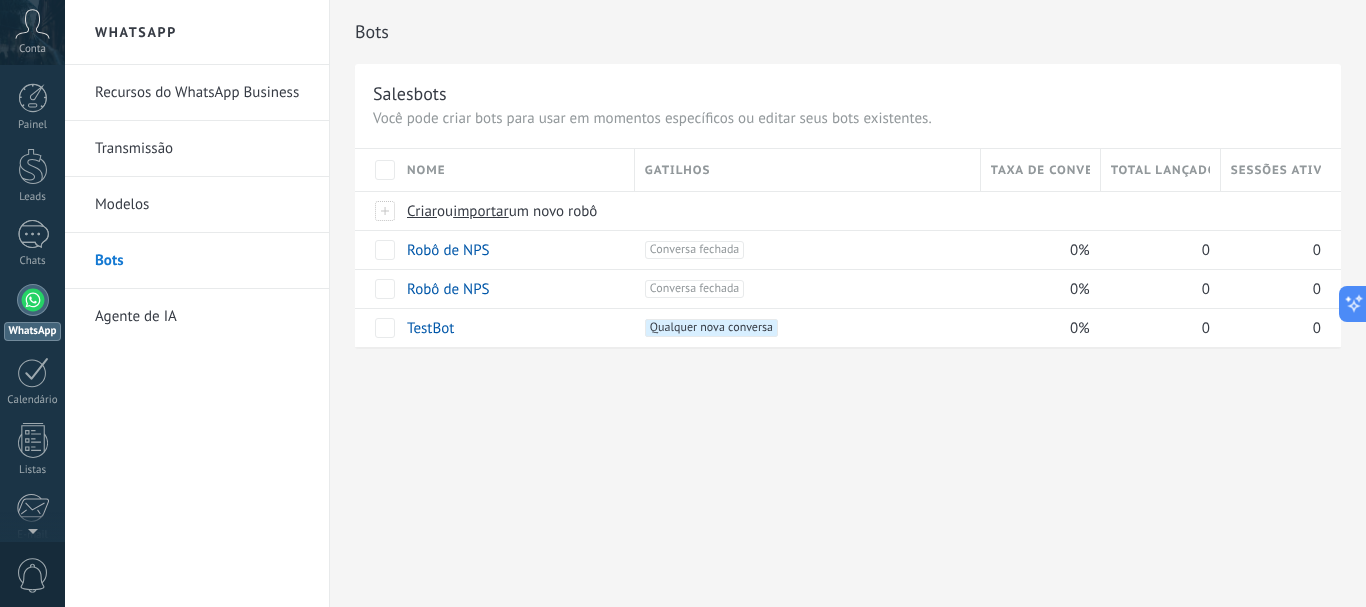 click on "Agente de IA" at bounding box center (202, 317) 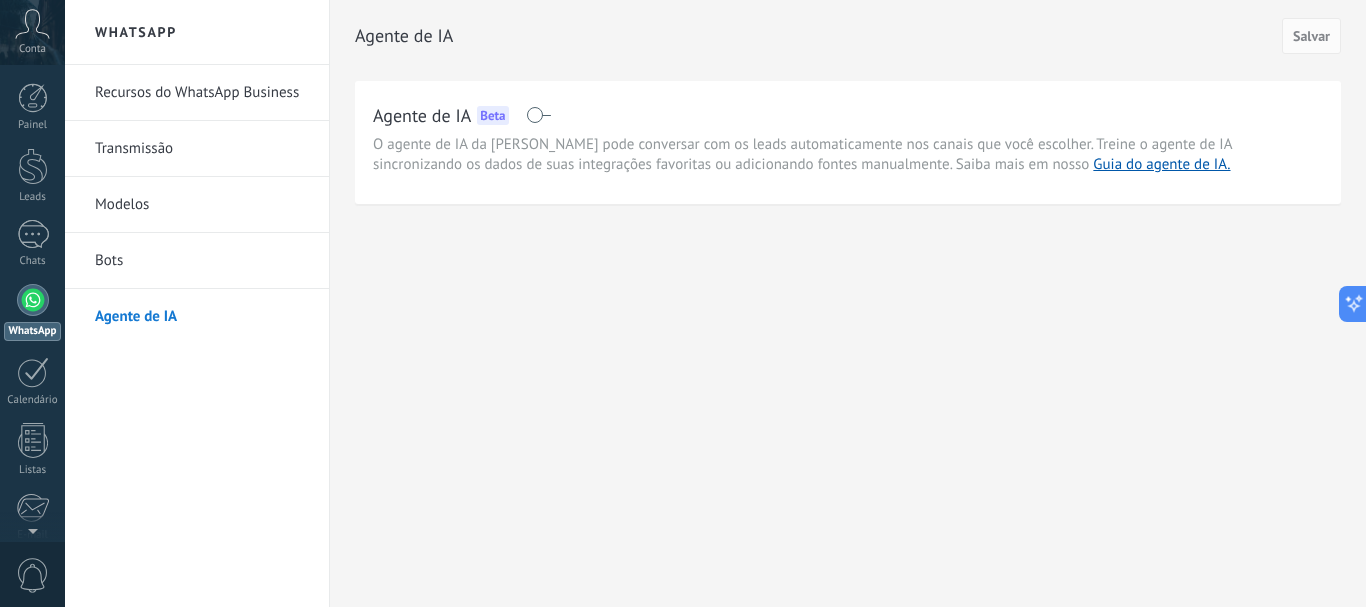 click on "Recursos do WhatsApp Business" at bounding box center [202, 93] 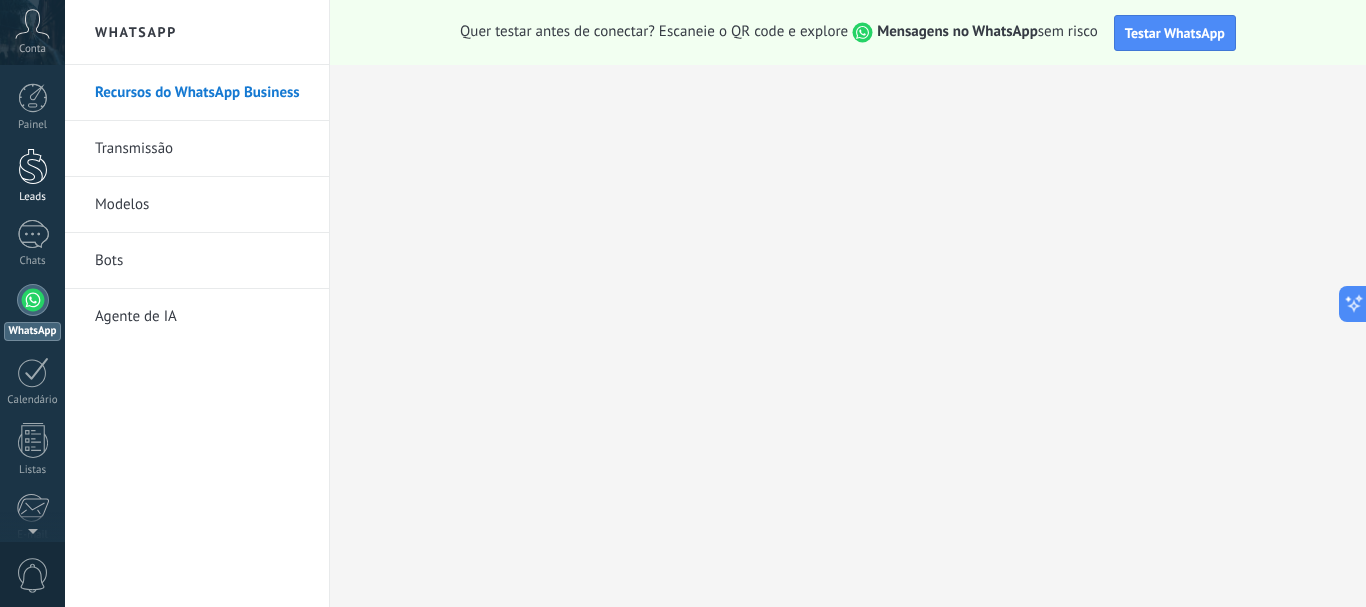 click at bounding box center (33, 166) 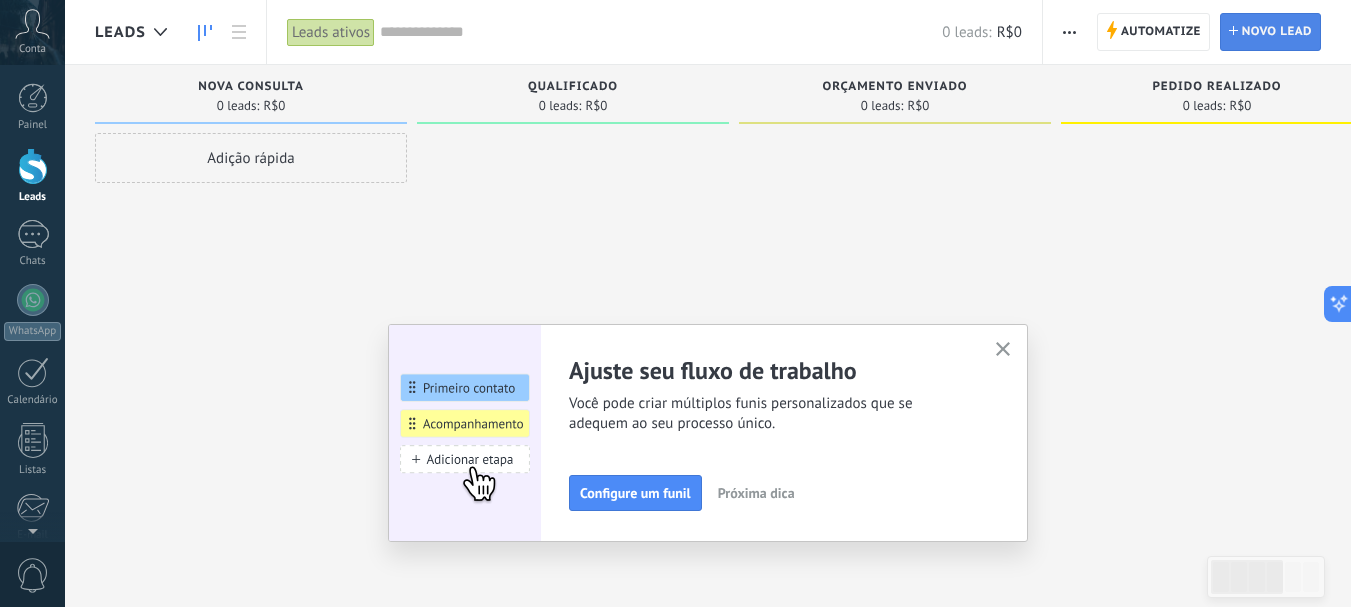 click on "Novo lead" at bounding box center (1277, 32) 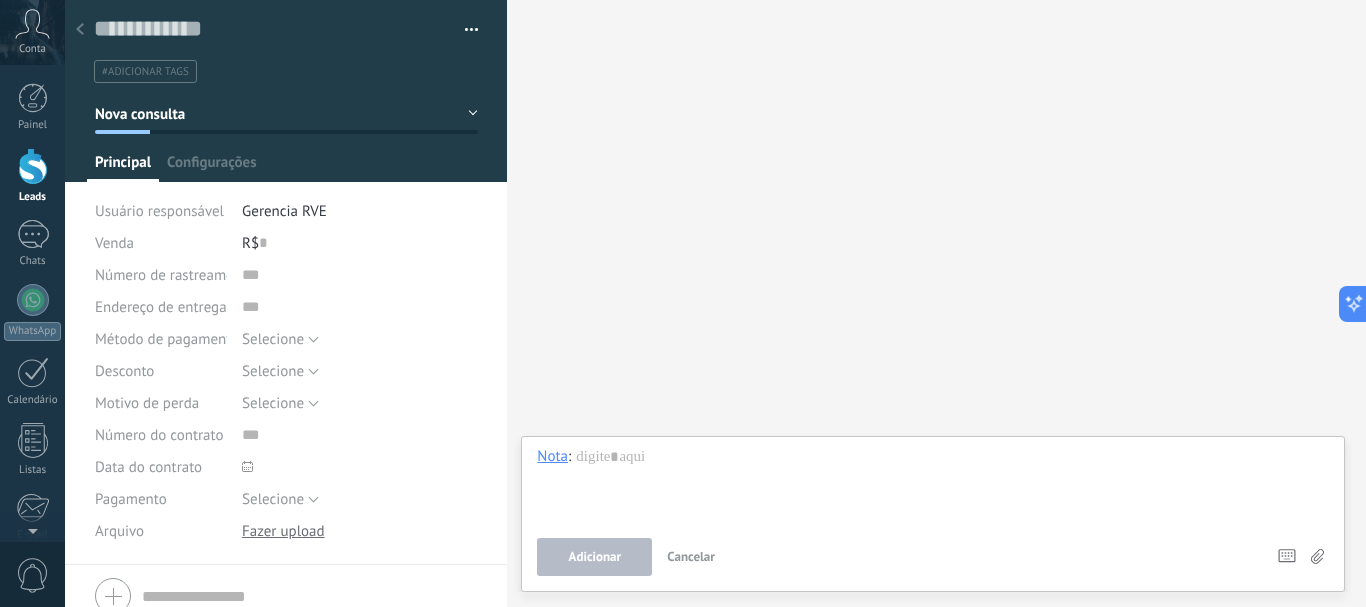scroll, scrollTop: 0, scrollLeft: 0, axis: both 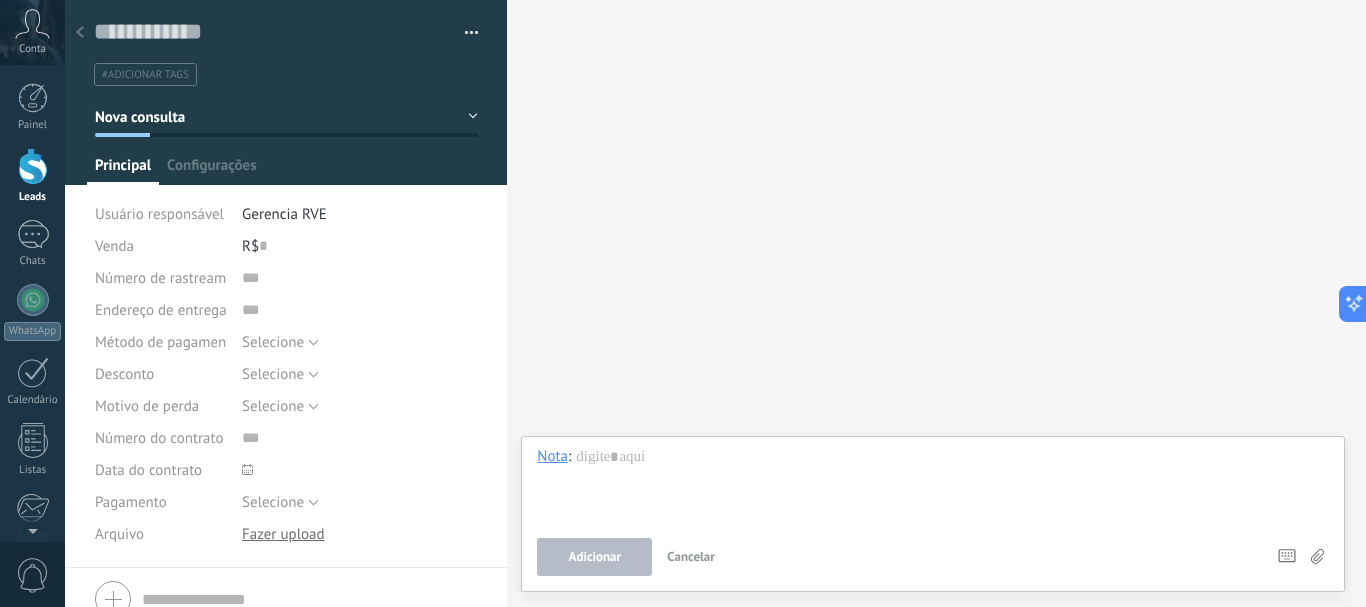 click at bounding box center [80, 33] 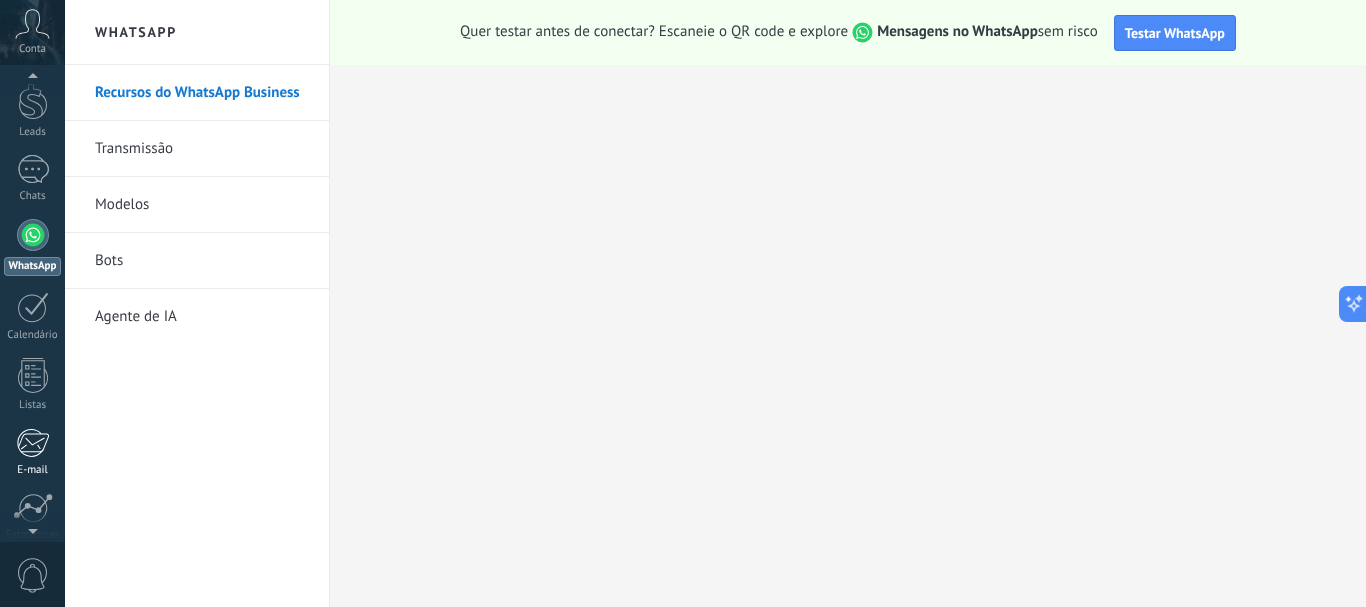 scroll, scrollTop: 100, scrollLeft: 0, axis: vertical 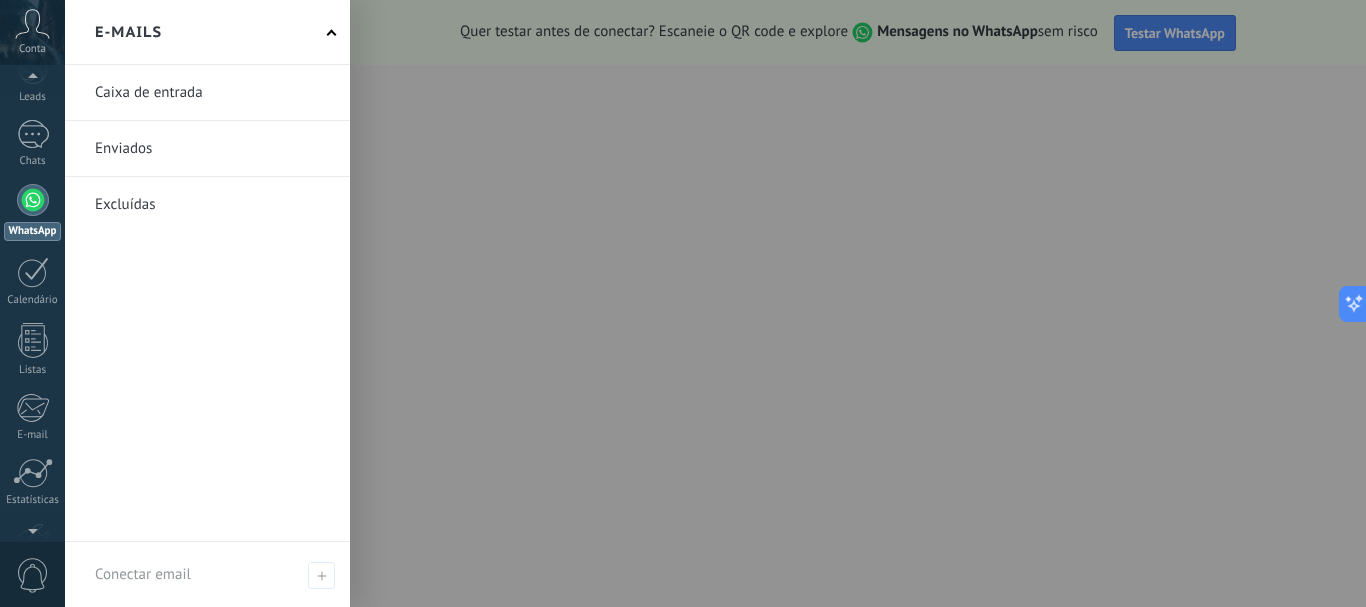 click at bounding box center [207, 148] 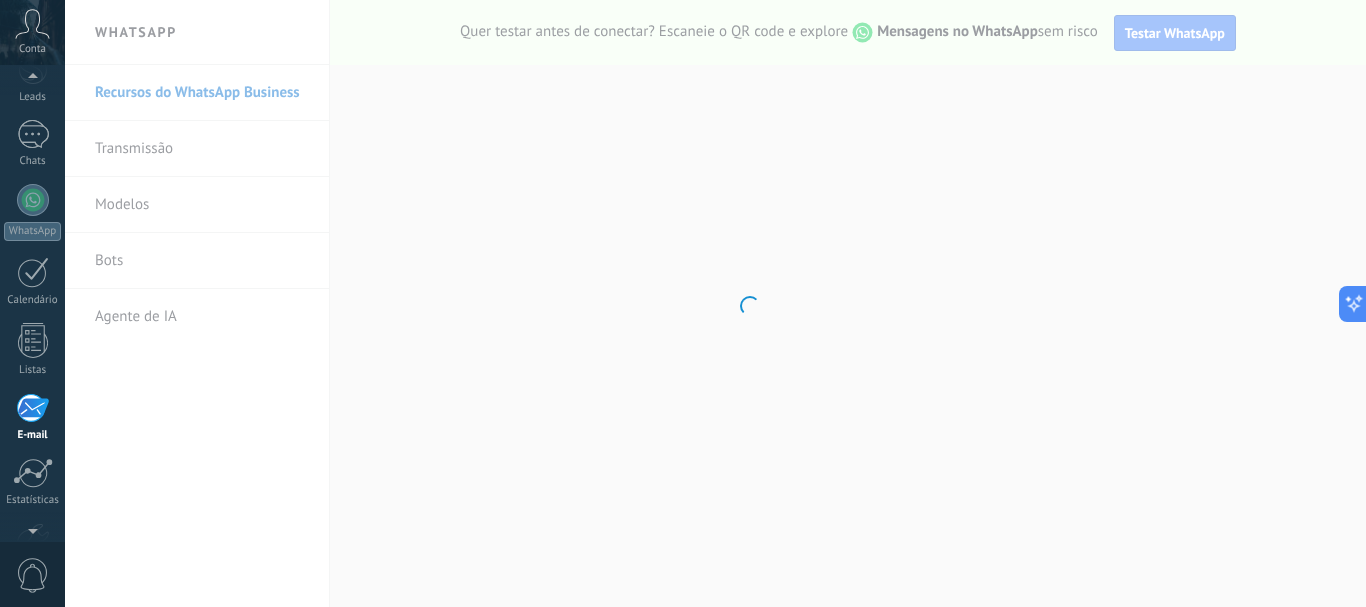 scroll, scrollTop: 194, scrollLeft: 0, axis: vertical 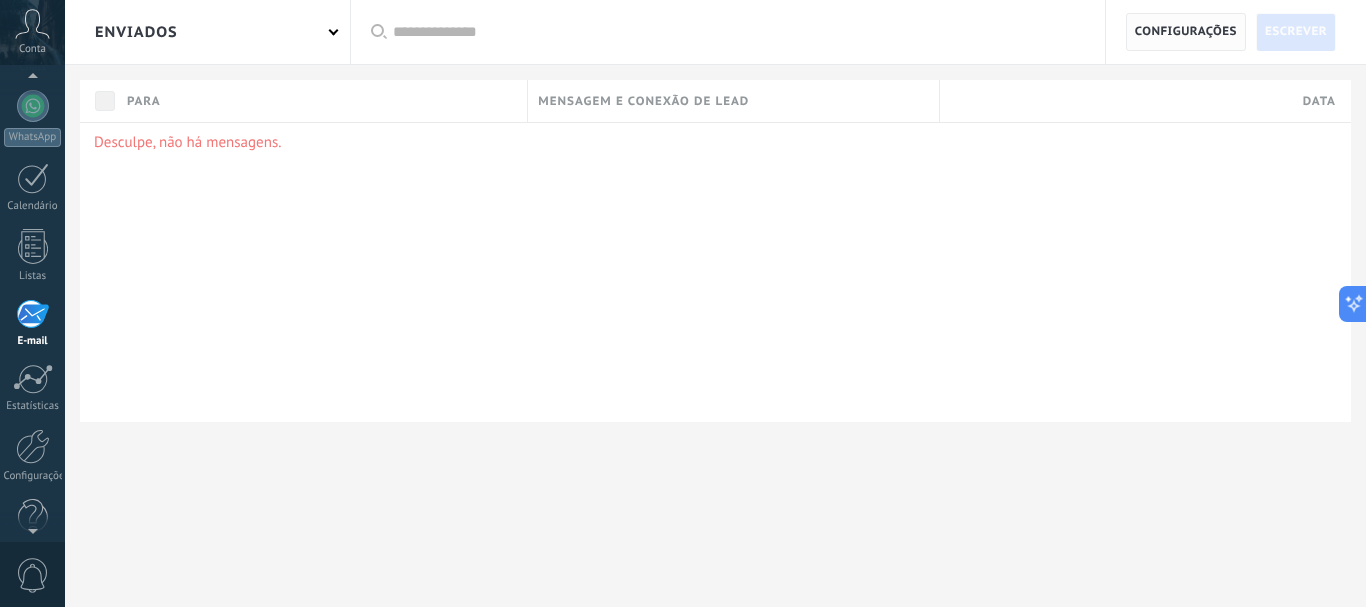 click on "Configurações" at bounding box center (1186, 32) 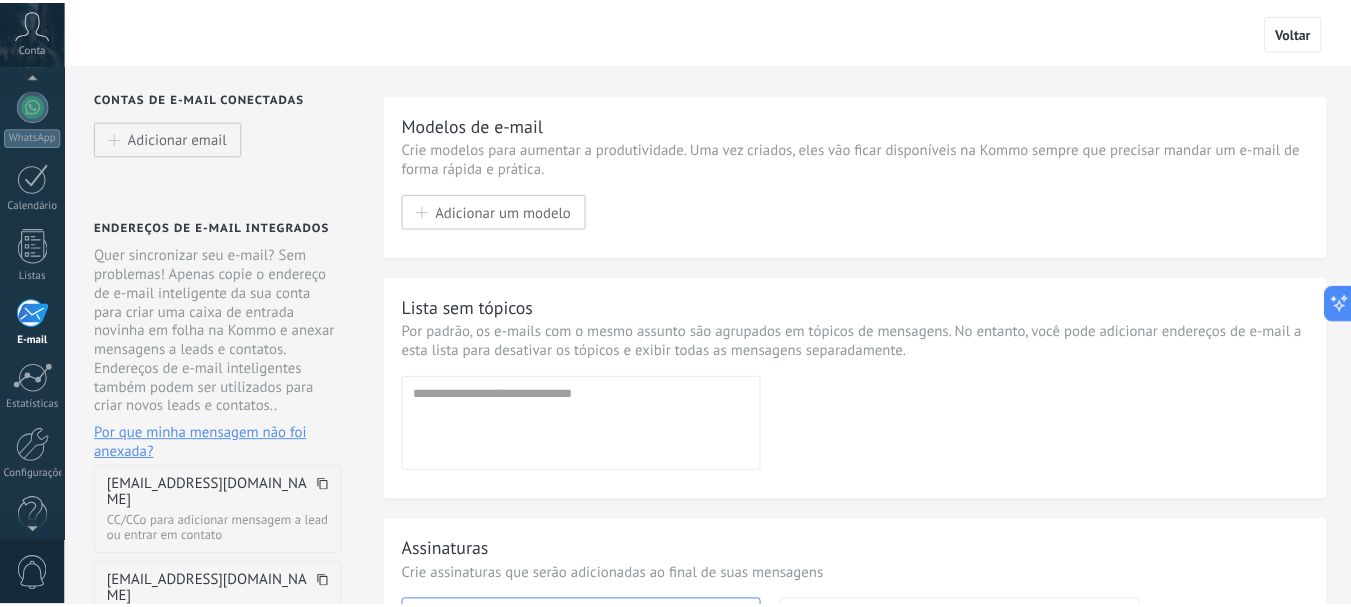 scroll, scrollTop: 354, scrollLeft: 0, axis: vertical 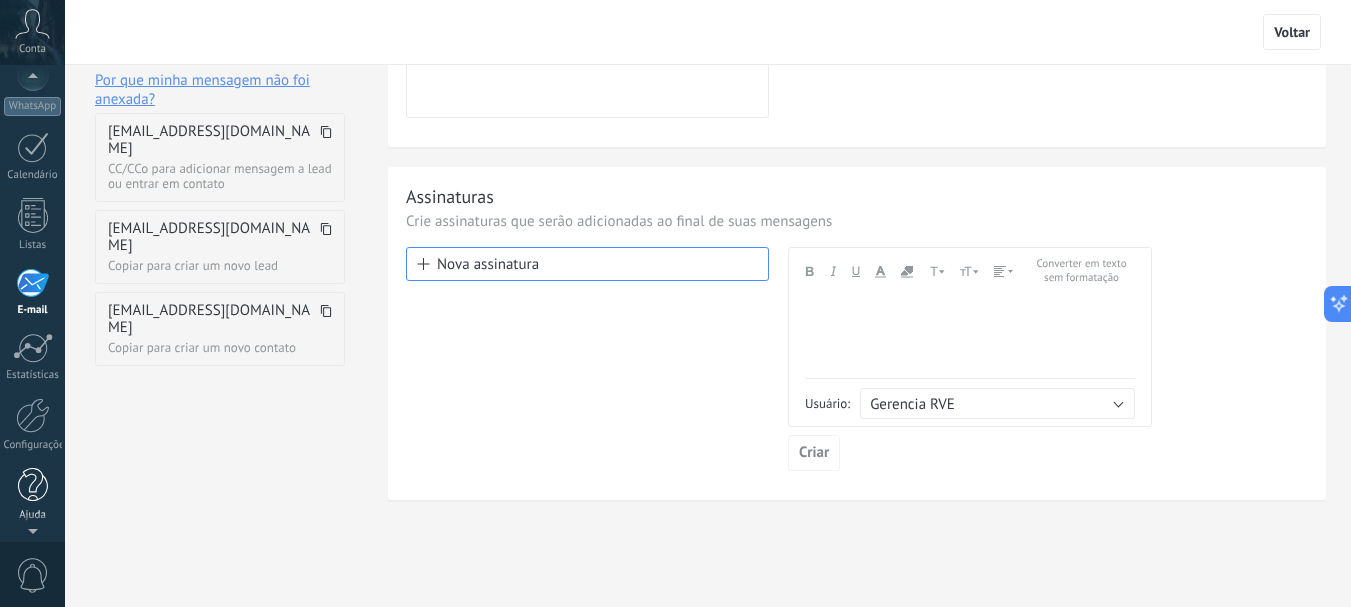 click at bounding box center (33, 485) 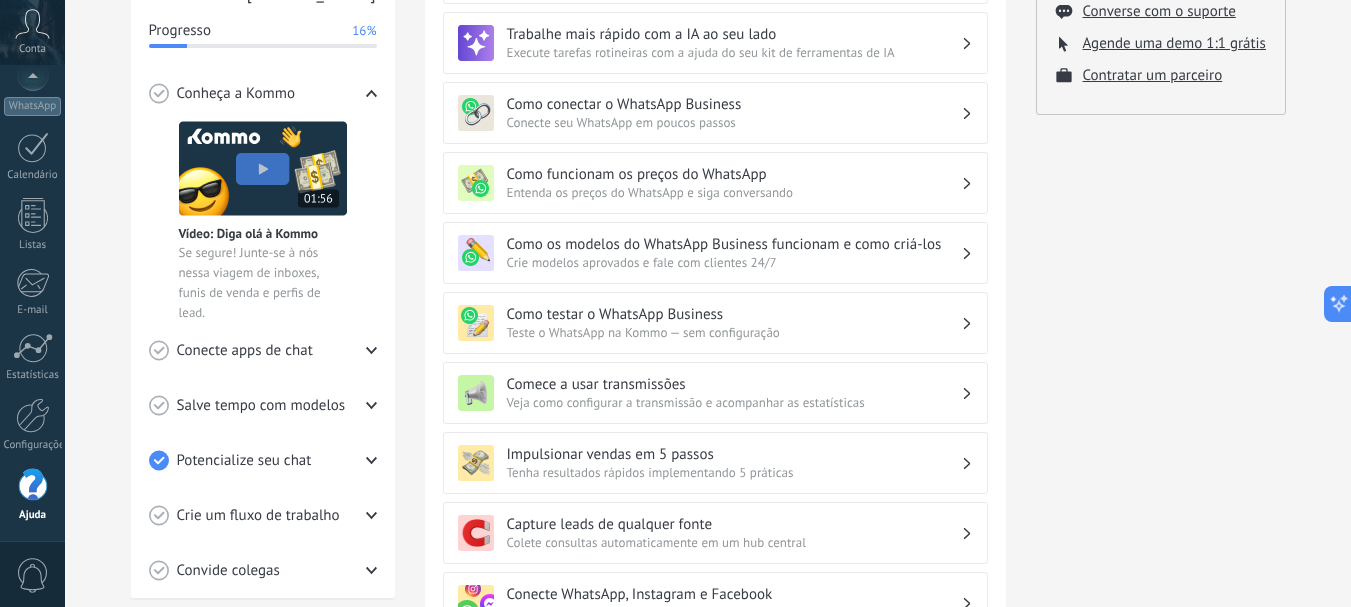 scroll, scrollTop: 300, scrollLeft: 0, axis: vertical 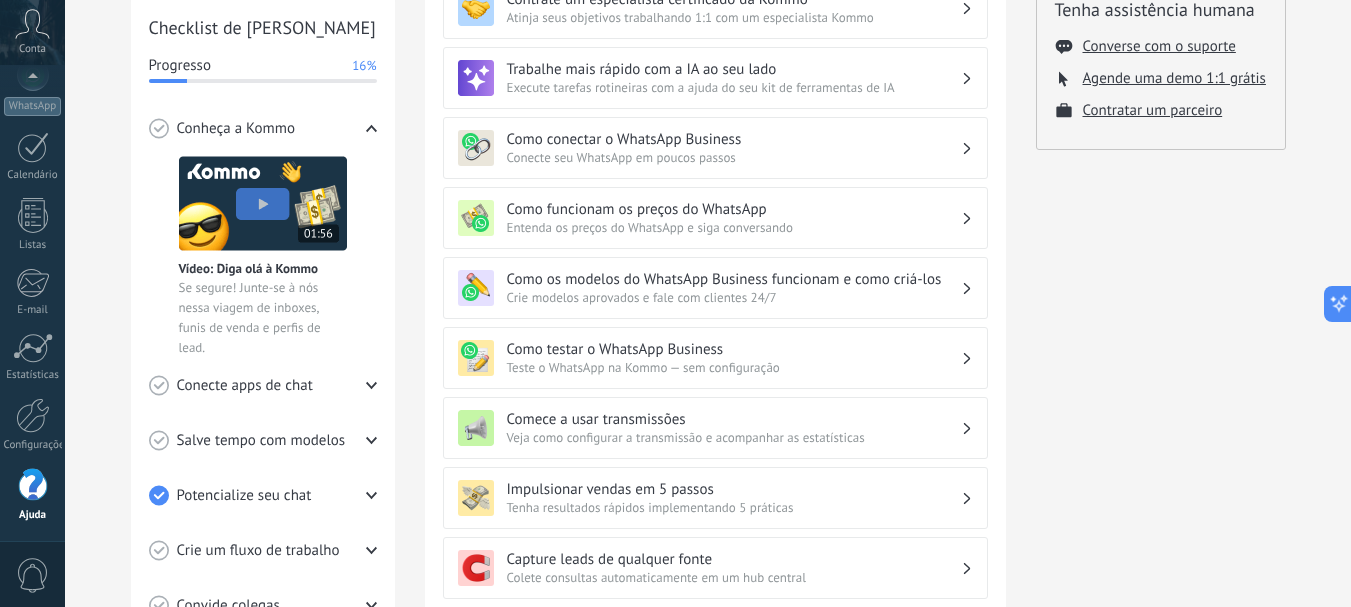 click on "Veja como configurar a transmissão e acompanhar as estatísticas" at bounding box center (734, 437) 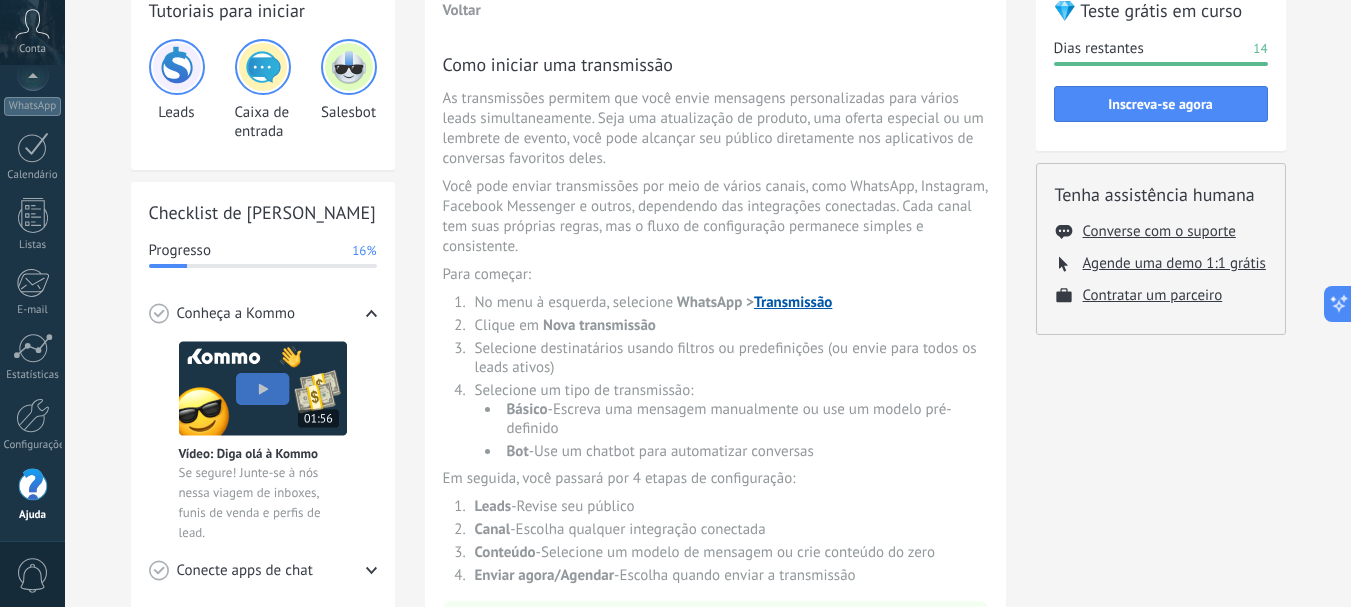 scroll, scrollTop: 100, scrollLeft: 0, axis: vertical 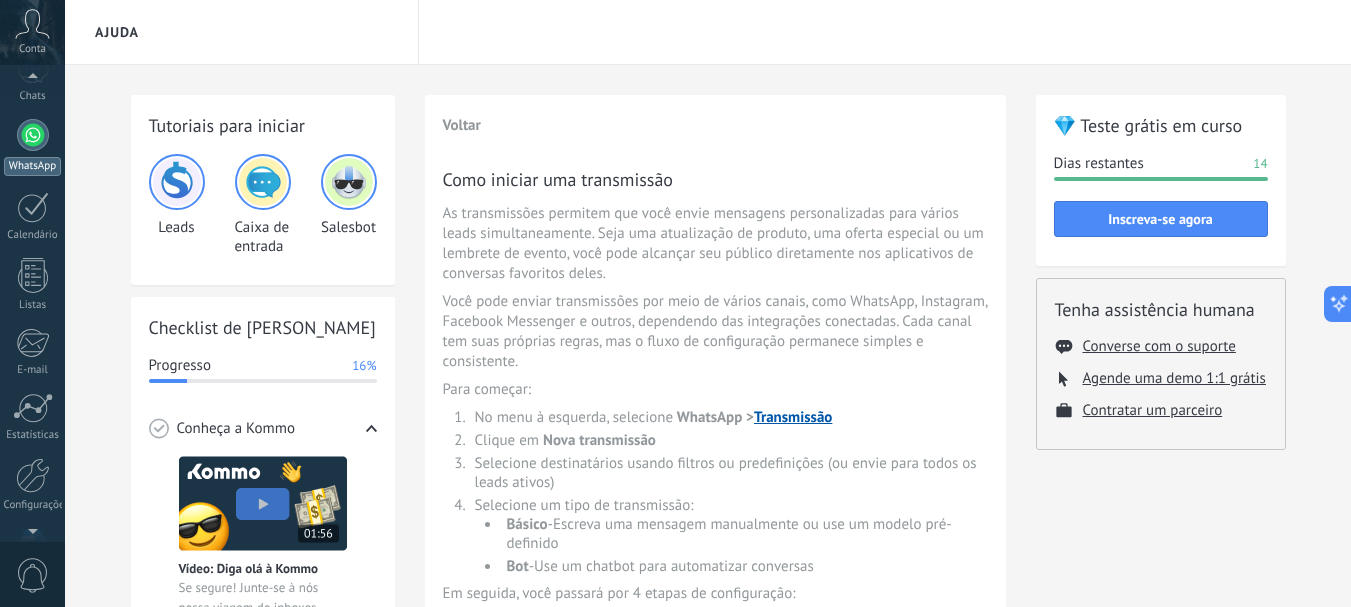 click at bounding box center (33, 135) 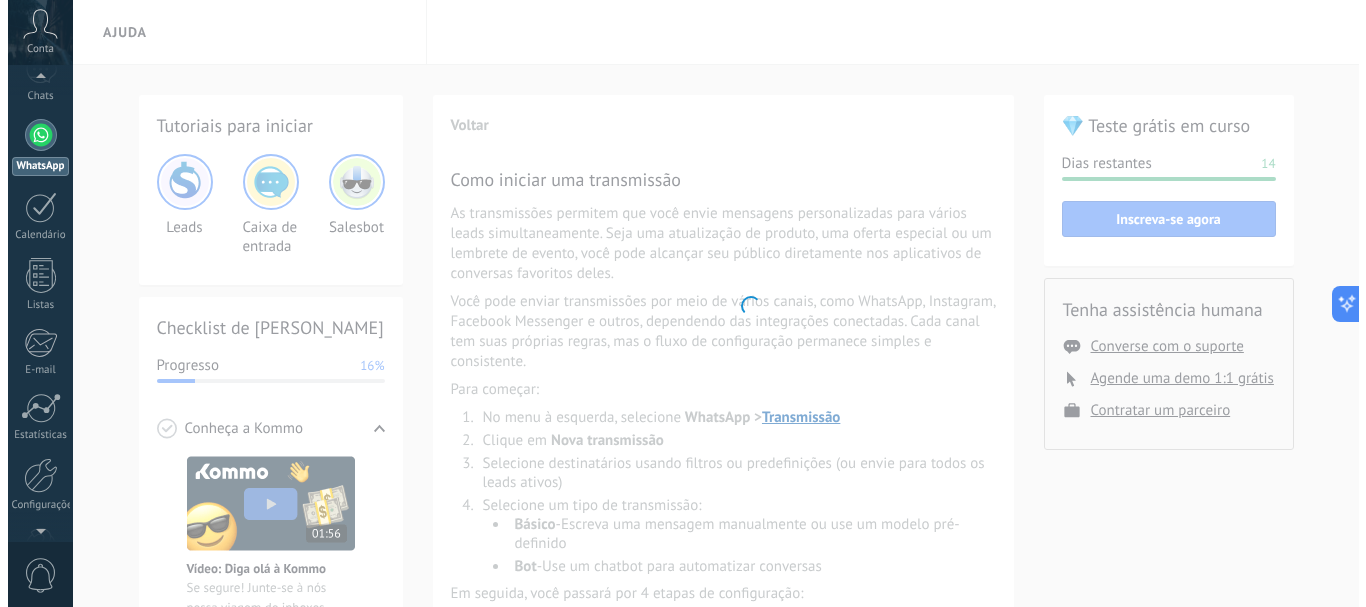 scroll, scrollTop: 0, scrollLeft: 0, axis: both 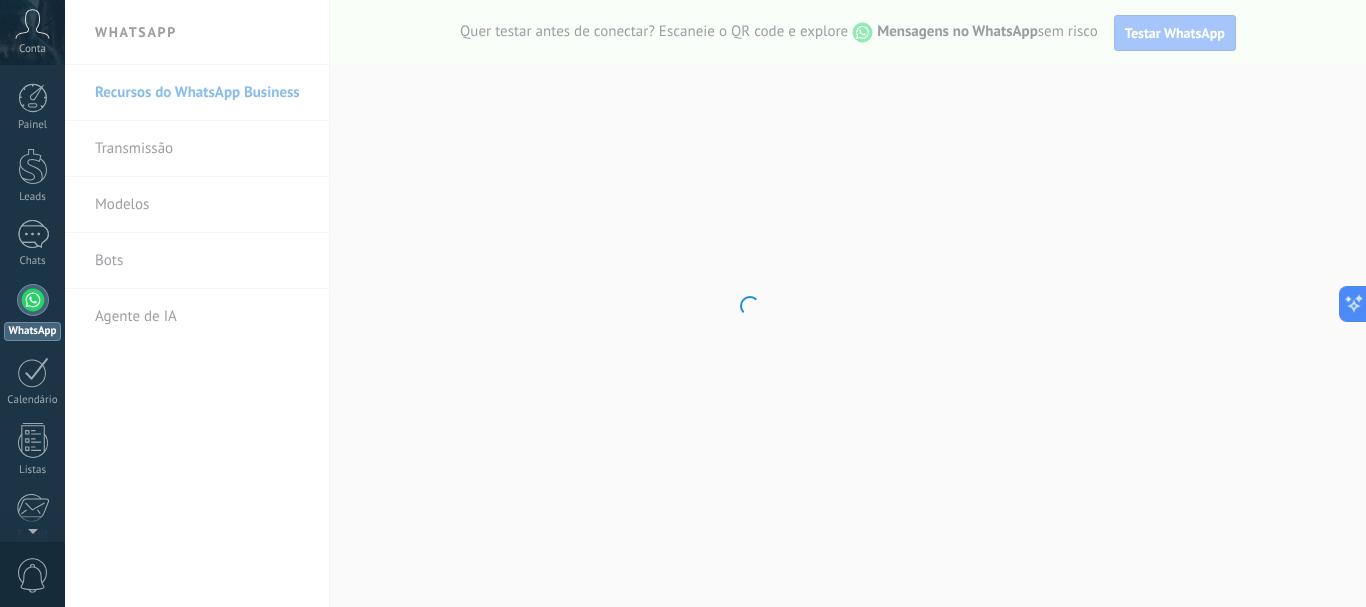 click on ".abccls-1,.abccls-2{fill-rule:evenodd}.abccls-2{fill:#fff} .abfcls-1{fill:none}.abfcls-2{fill:#fff} .abncls-1{isolation:isolate}.abncls-2{opacity:.06}.abncls-2,.abncls-3,.abncls-6{mix-blend-mode:multiply}.abncls-3{opacity:.15}.abncls-4,.abncls-8{fill:#fff}.abncls-5{fill:url(#abnlinear-gradient)}.abncls-6{opacity:.04}.abncls-7{fill:url(#abnlinear-gradient-2)}.abncls-8{fill-rule:evenodd} .abqst0{fill:#ffa200} .abwcls-1{fill:#252525} .cls-1{isolation:isolate} .acicls-1{fill:none} .aclcls-1{fill:#232323} .acnst0{display:none} .addcls-1,.addcls-2{fill:none;stroke-miterlimit:10}.addcls-1{stroke:#dfe0e5}.addcls-2{stroke:#a1a7ab} .adecls-1,.adecls-2{fill:none;stroke-miterlimit:10}.adecls-1{stroke:#dfe0e5}.adecls-2{stroke:#a1a7ab} .adqcls-1{fill:#8591a5;fill-rule:evenodd} .aeccls-1{fill:#5c9f37} .aeecls-1{fill:#f86161} .aejcls-1{fill:#8591a5;fill-rule:evenodd} .aekcls-1{fill-rule:evenodd} .aelcls-1{fill-rule:evenodd;fill:currentColor} .aemcls-1{fill-rule:evenodd;fill:currentColor} .aencls-2{fill:#f86161;opacity:.3}" at bounding box center [683, 303] 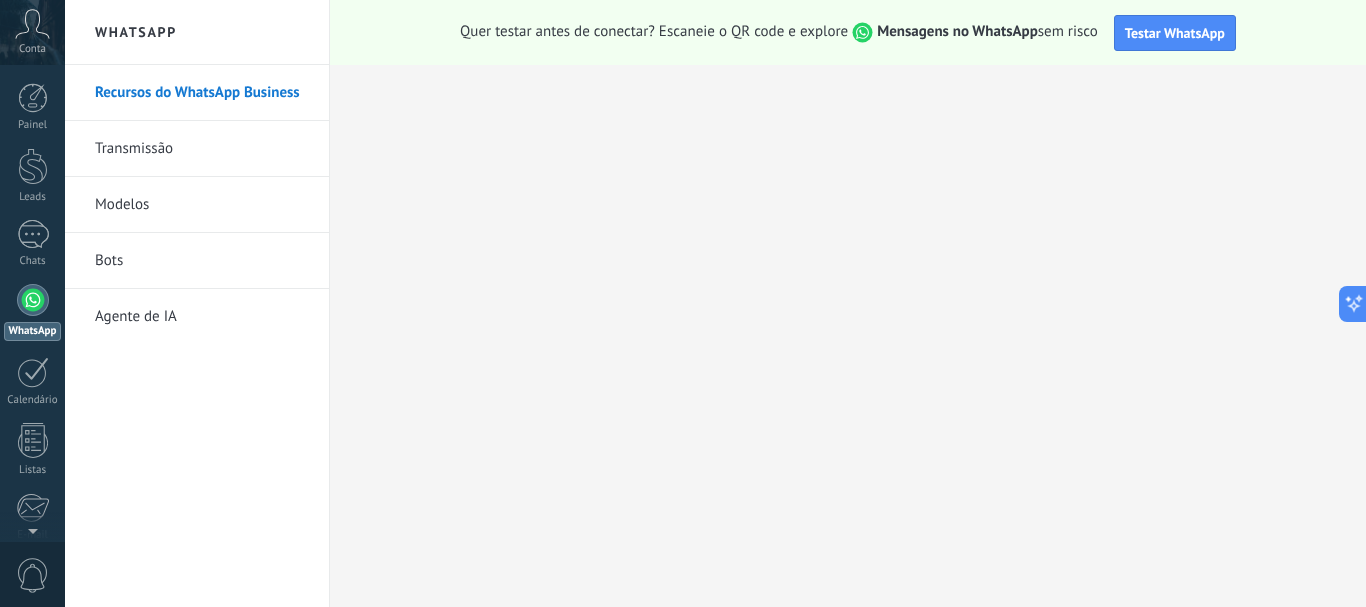 click on "Transmissão" at bounding box center (202, 149) 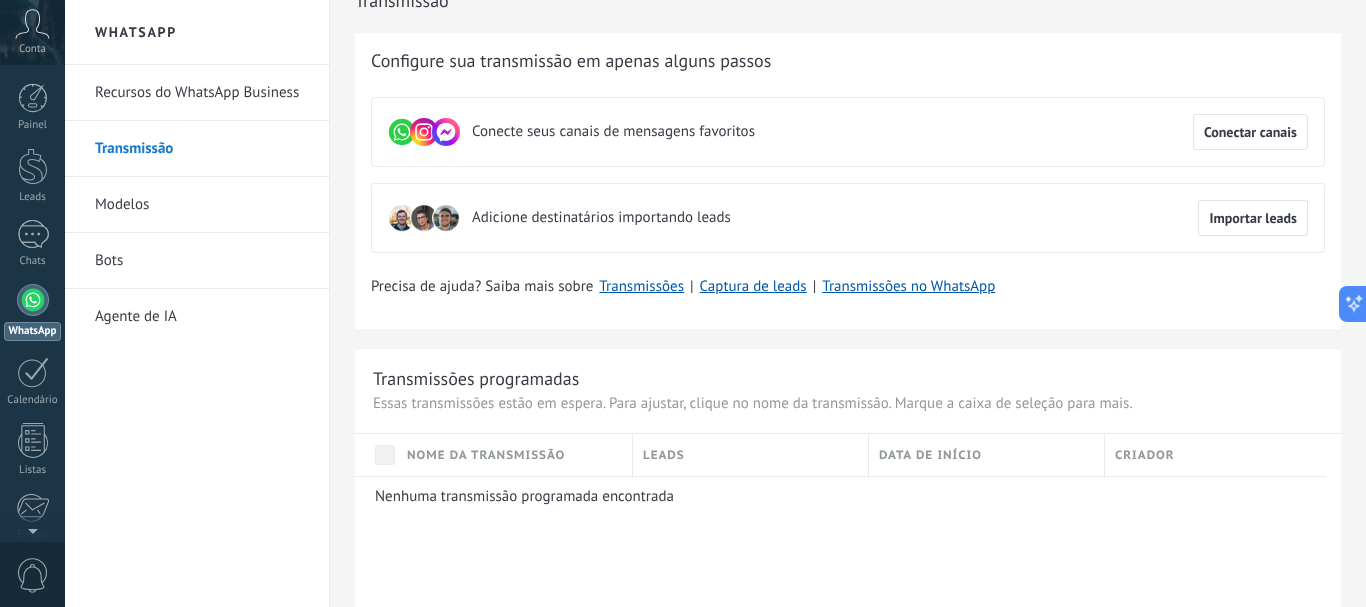 scroll, scrollTop: 0, scrollLeft: 0, axis: both 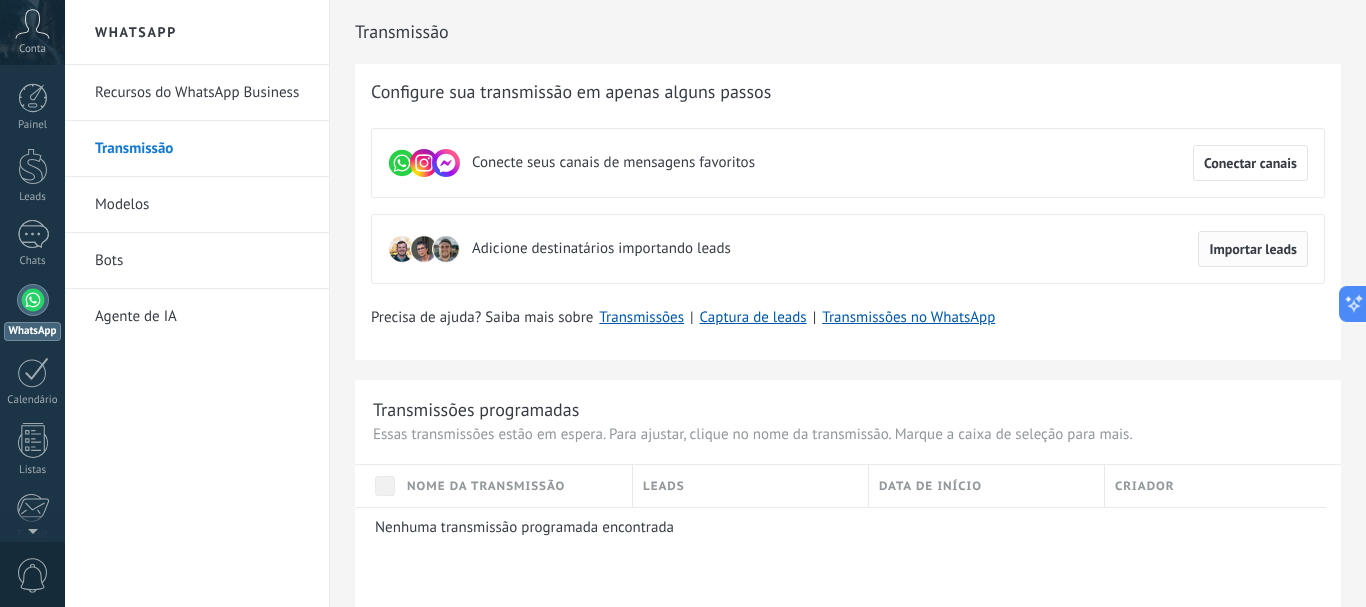 click on "Importar leads" at bounding box center [1253, 249] 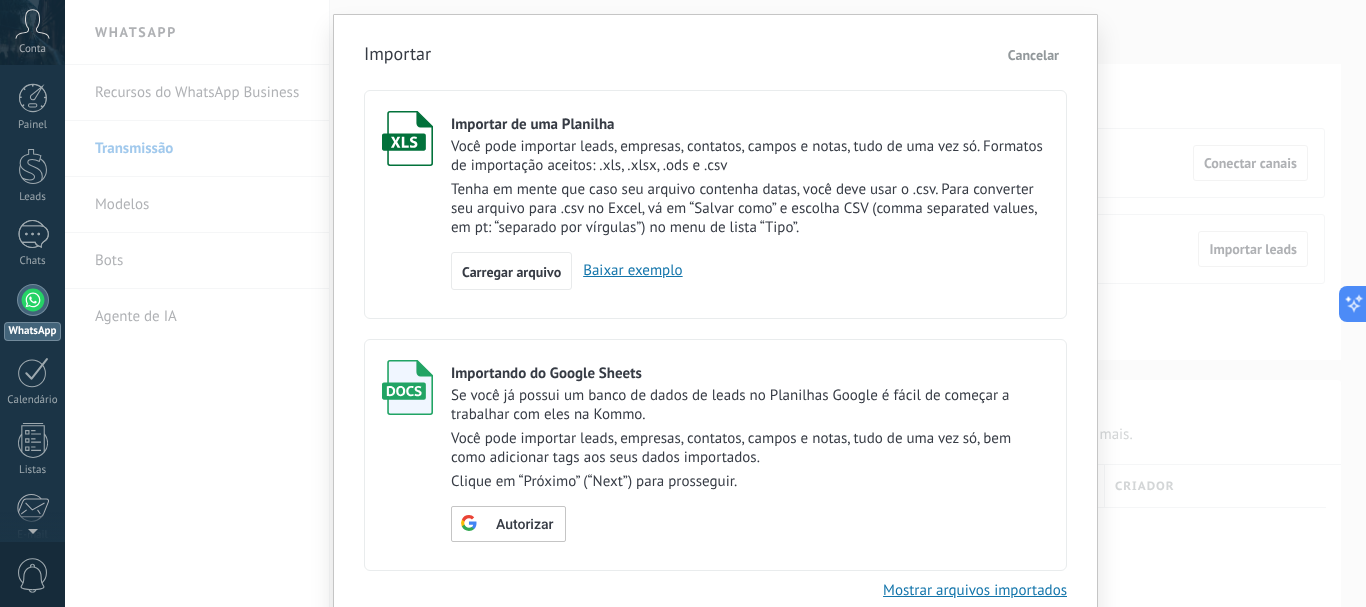 scroll, scrollTop: 100, scrollLeft: 0, axis: vertical 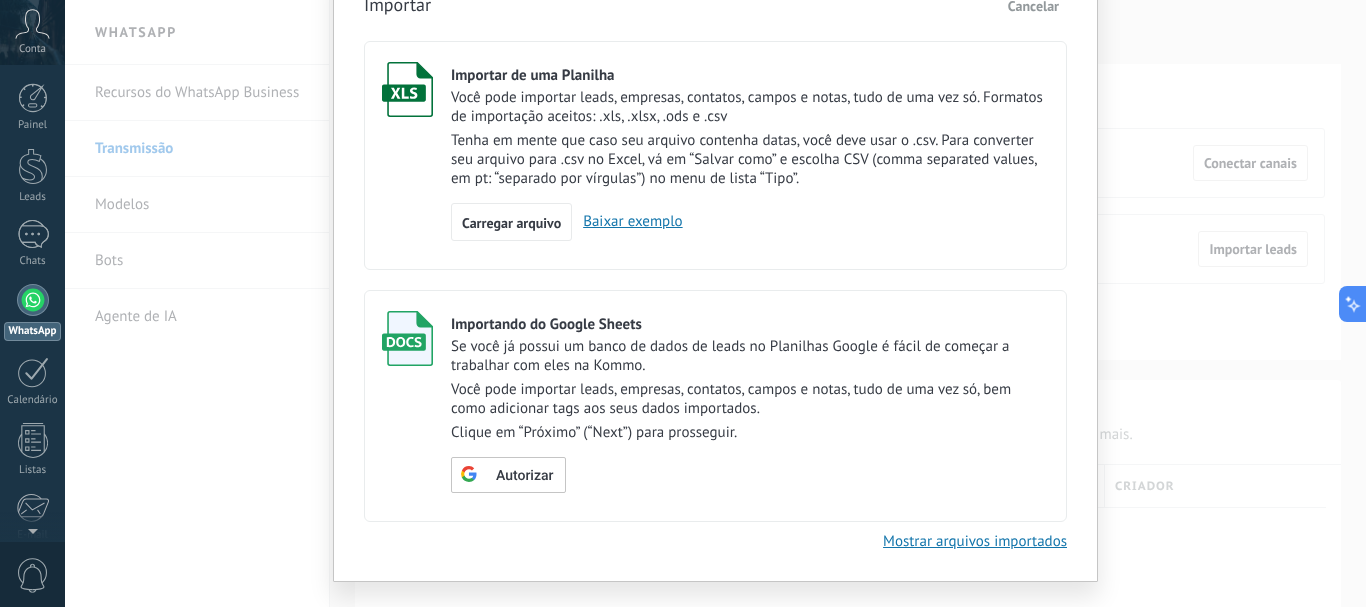 click on "Carregar arquivo Baixar exemplo" at bounding box center [750, 222] 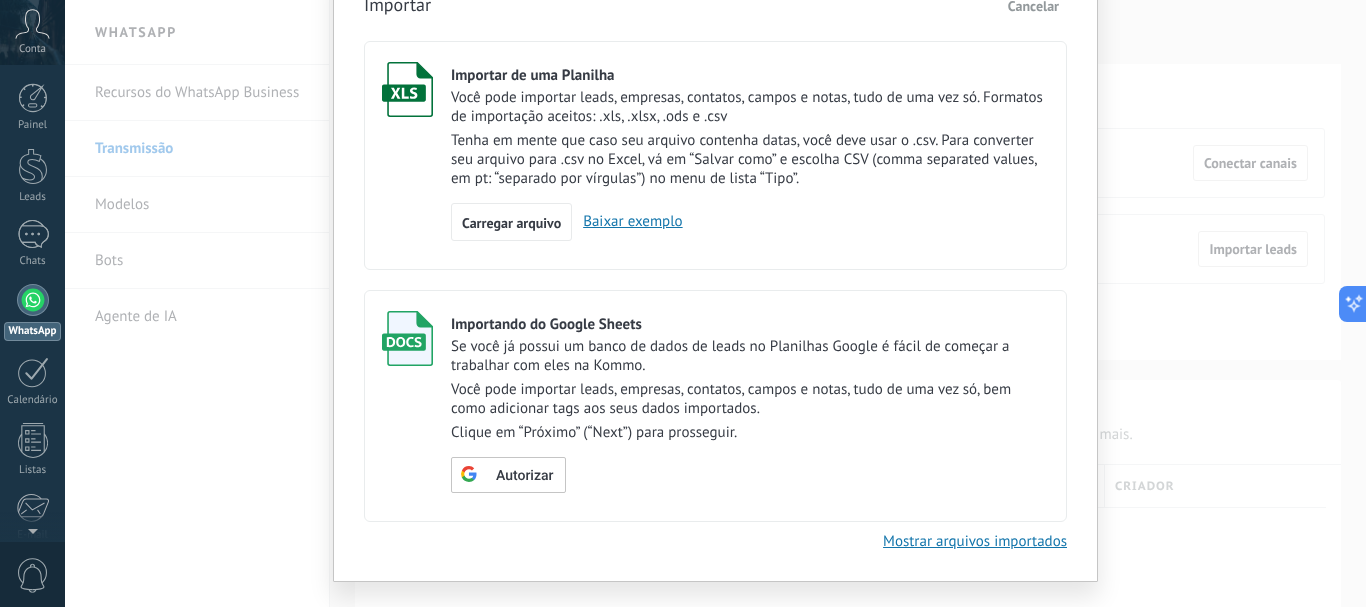 click on "Baixar exemplo" at bounding box center [627, 221] 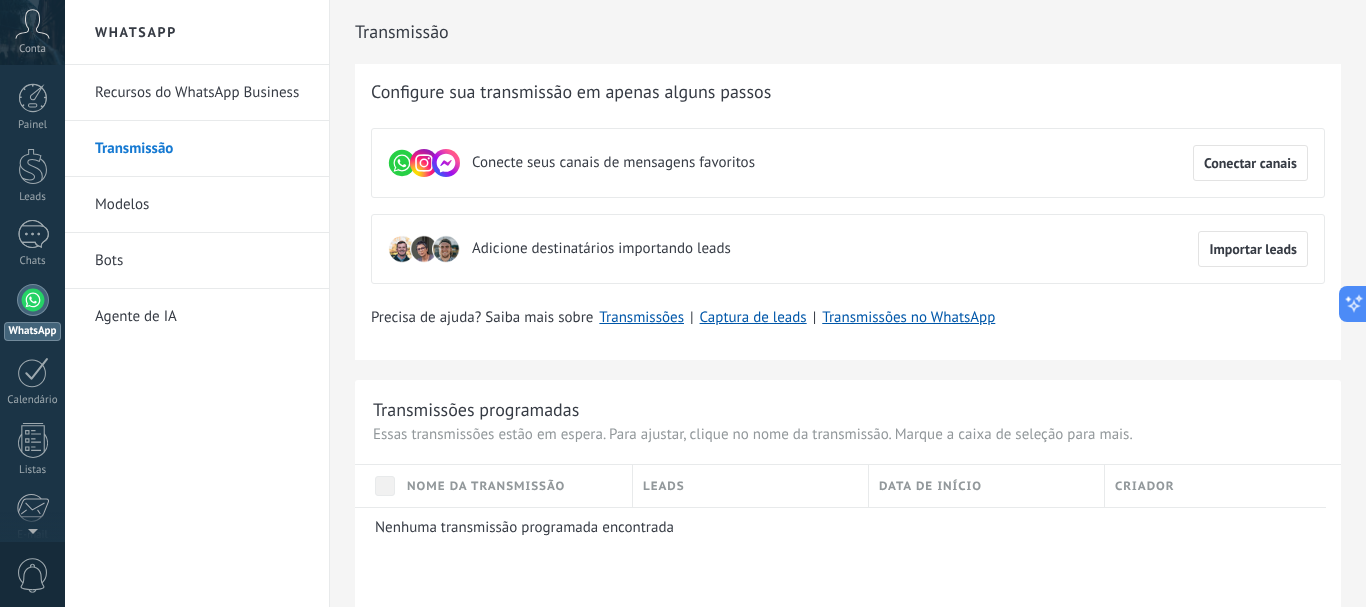 scroll, scrollTop: 0, scrollLeft: 0, axis: both 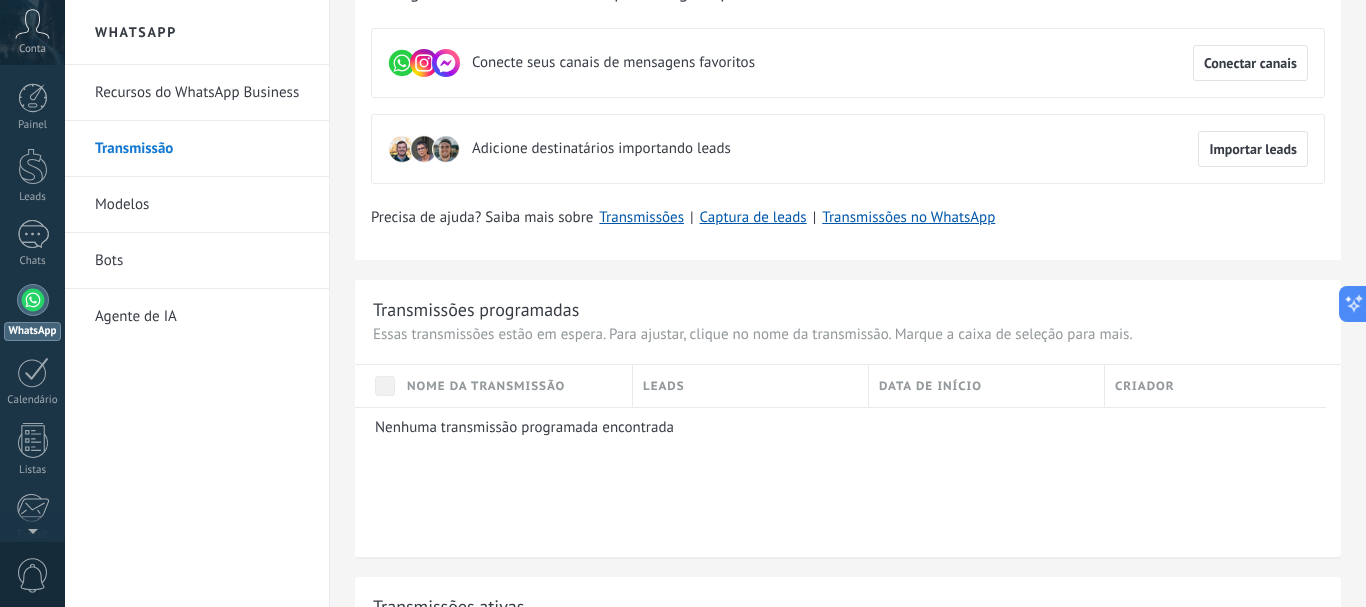 click on "Modelos" at bounding box center (202, 205) 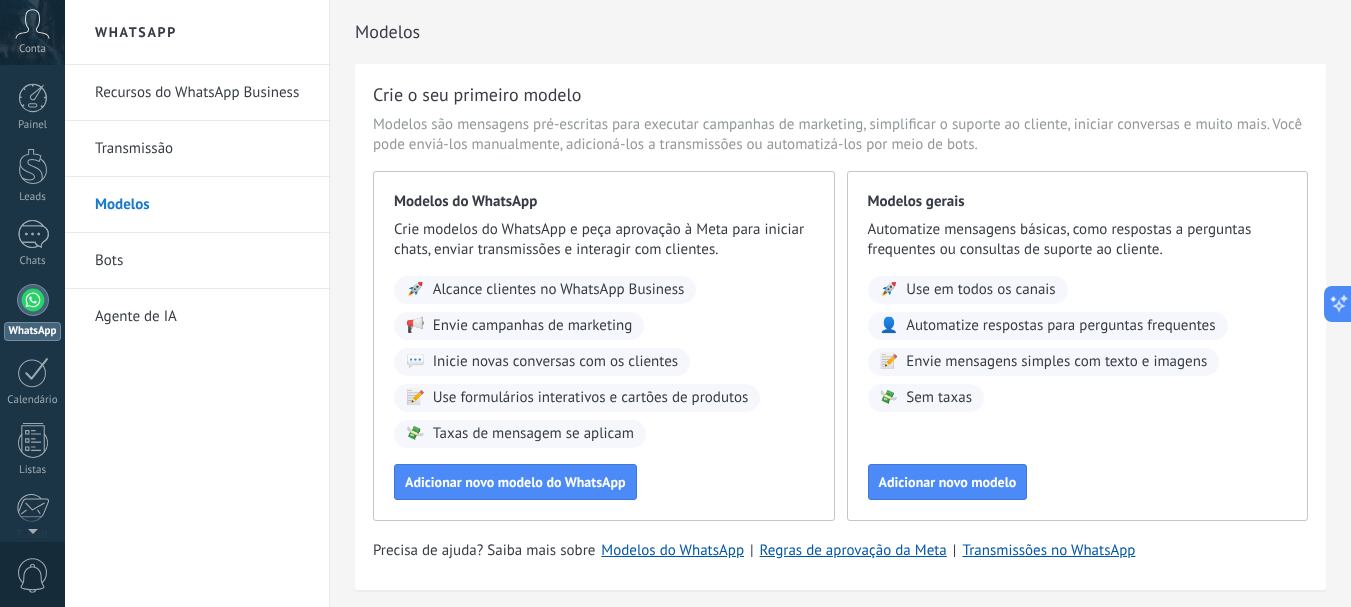click on "Agente de IA" at bounding box center (202, 317) 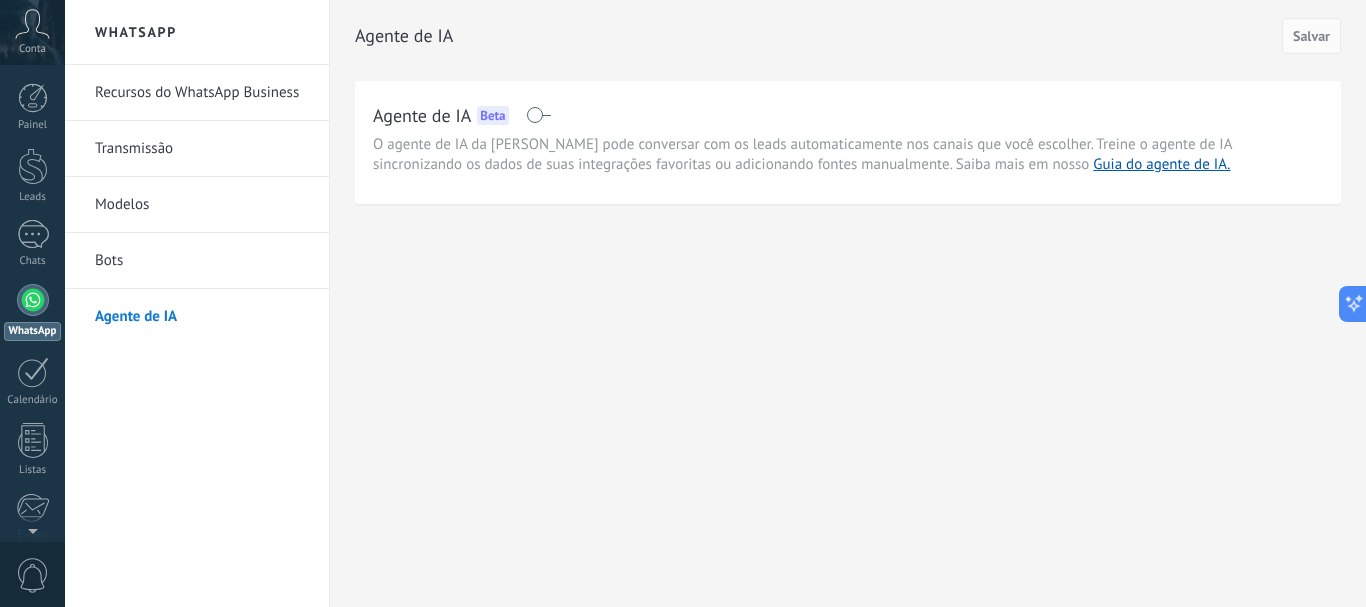 click on "Conta" at bounding box center [32, 49] 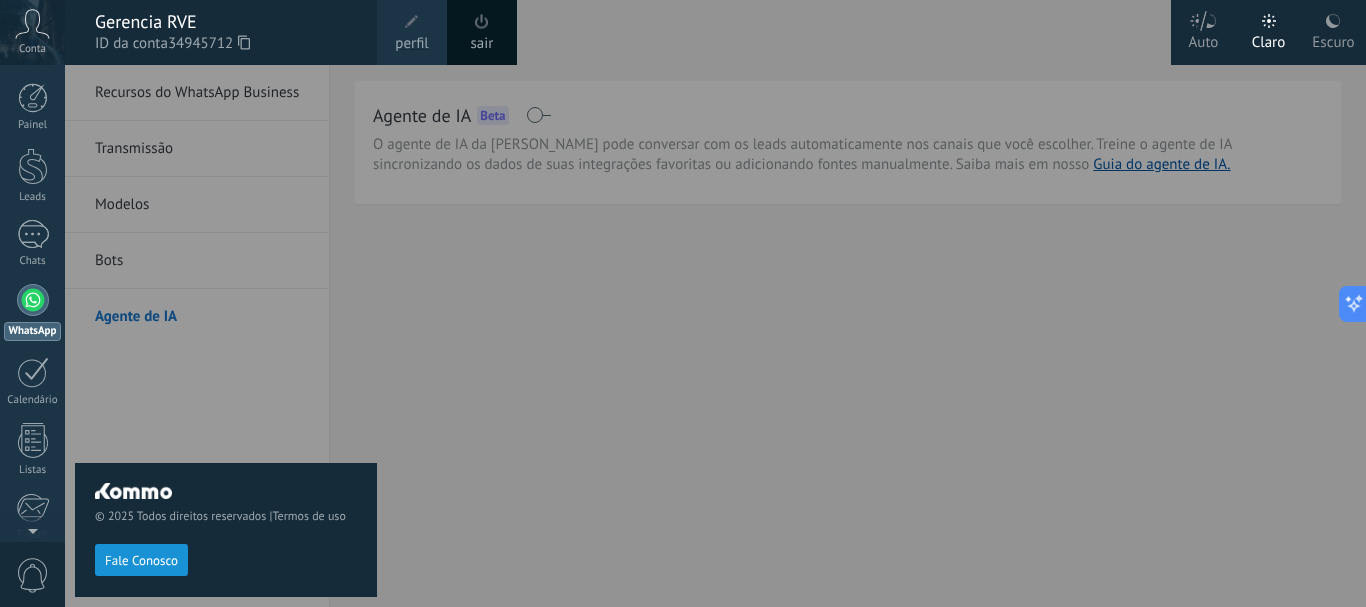 drag, startPoint x: 536, startPoint y: 291, endPoint x: 547, endPoint y: 292, distance: 11.045361 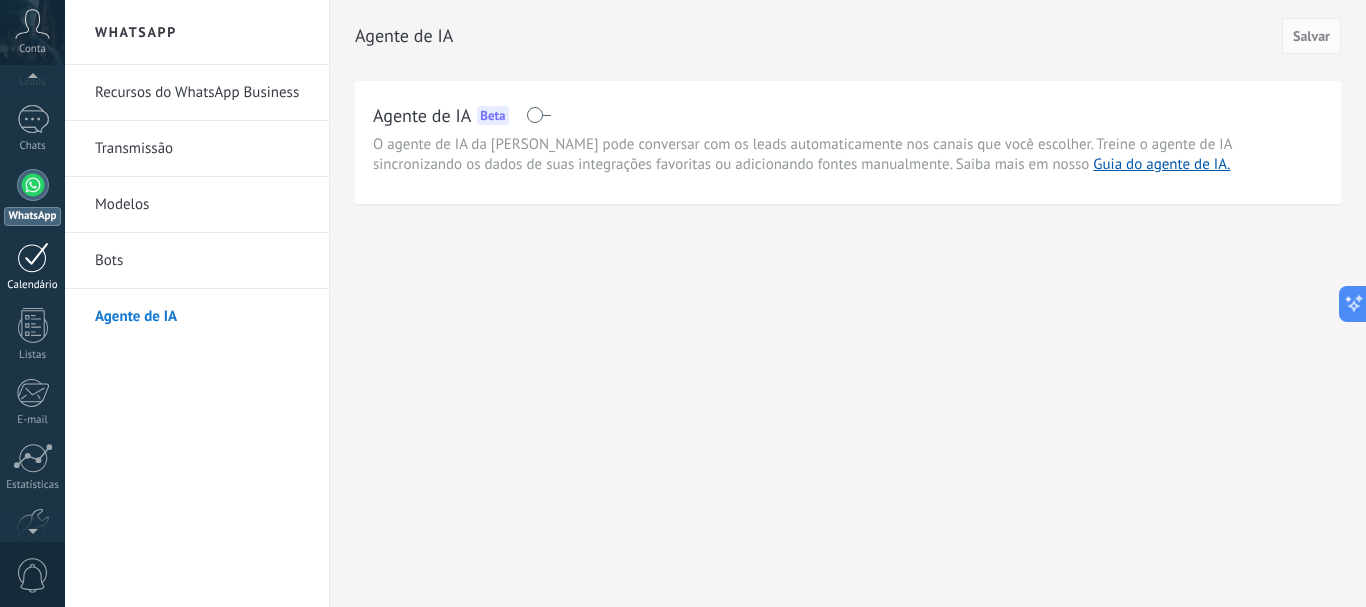 scroll, scrollTop: 0, scrollLeft: 0, axis: both 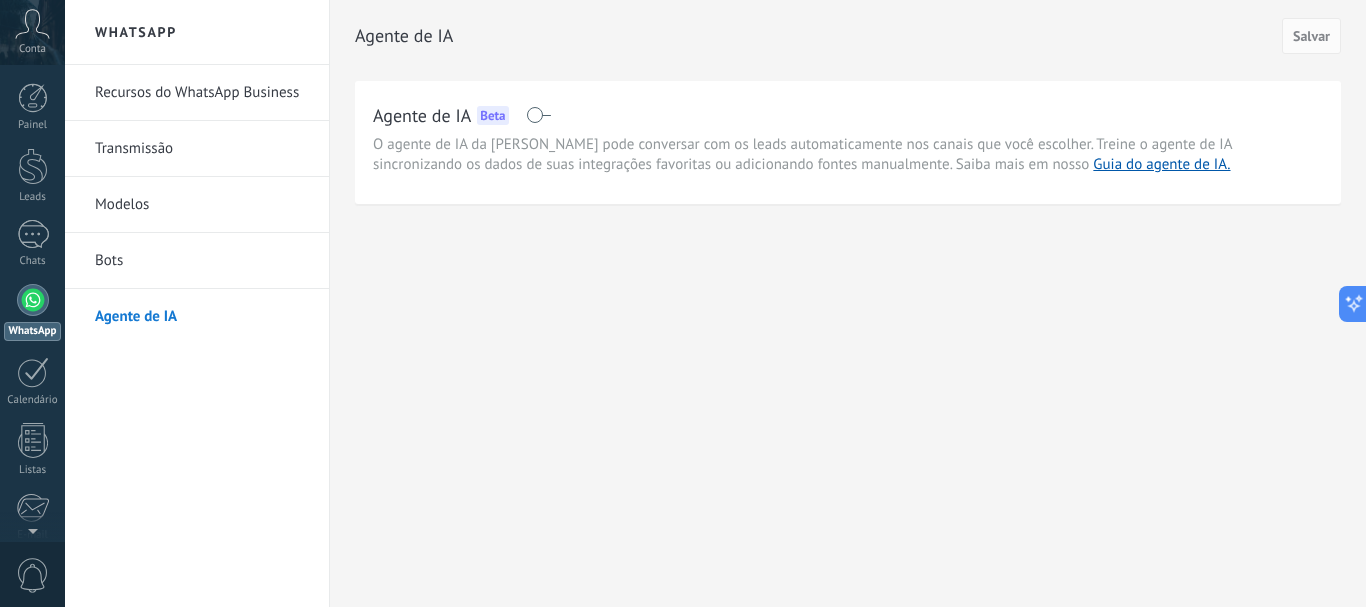 click at bounding box center (33, 300) 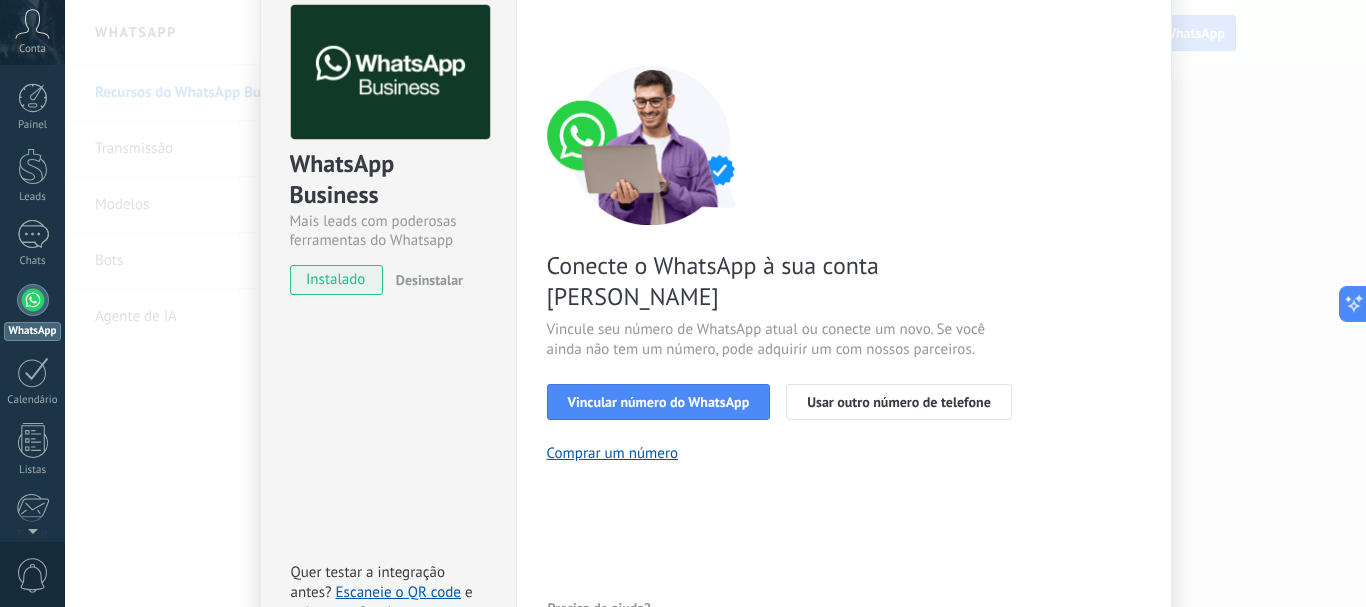 scroll, scrollTop: 0, scrollLeft: 0, axis: both 